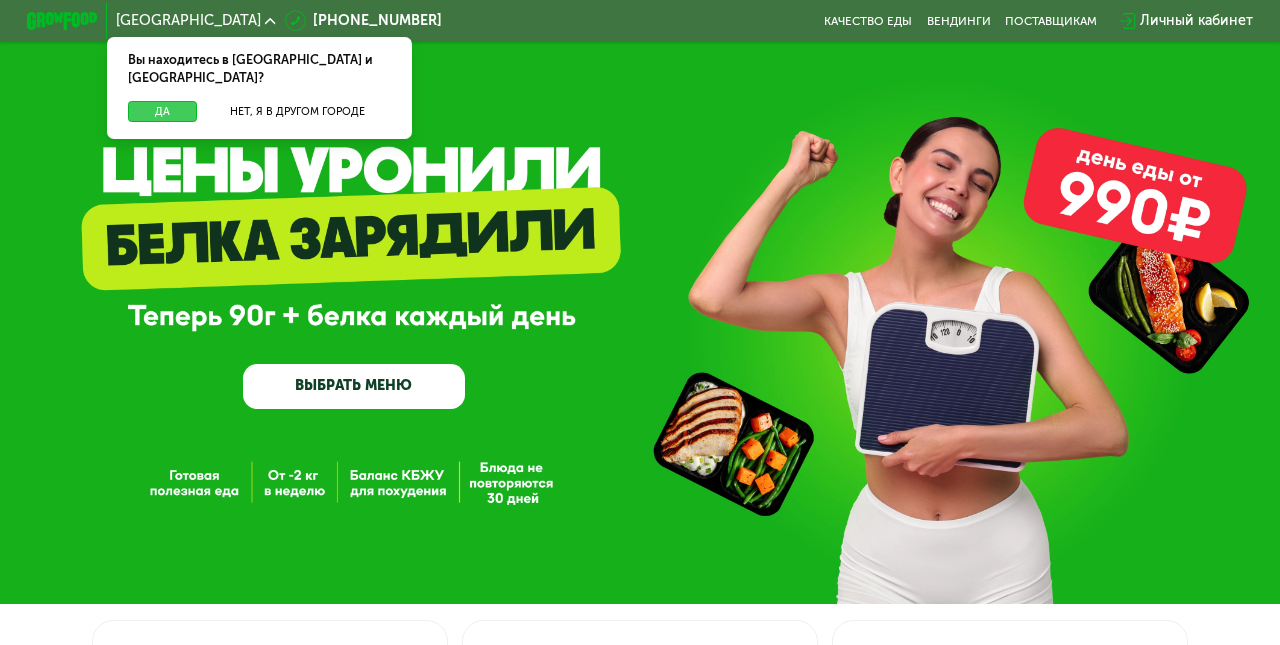 click on "Да" at bounding box center (162, 112) 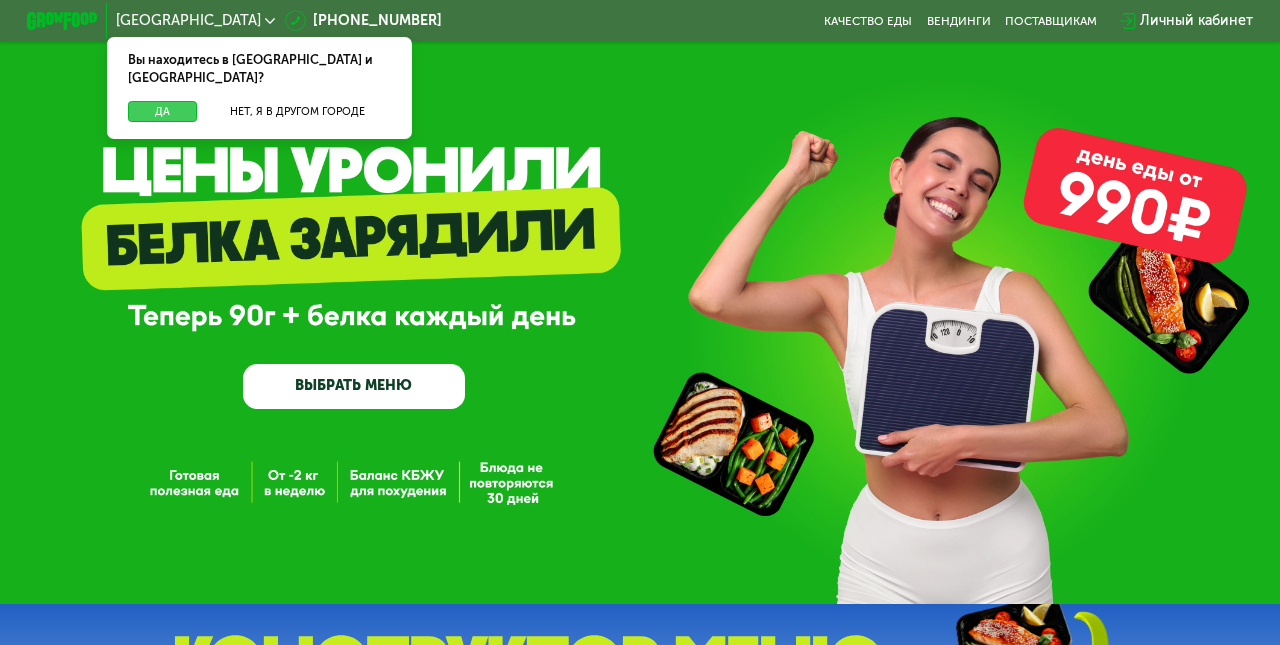 scroll, scrollTop: 0, scrollLeft: 0, axis: both 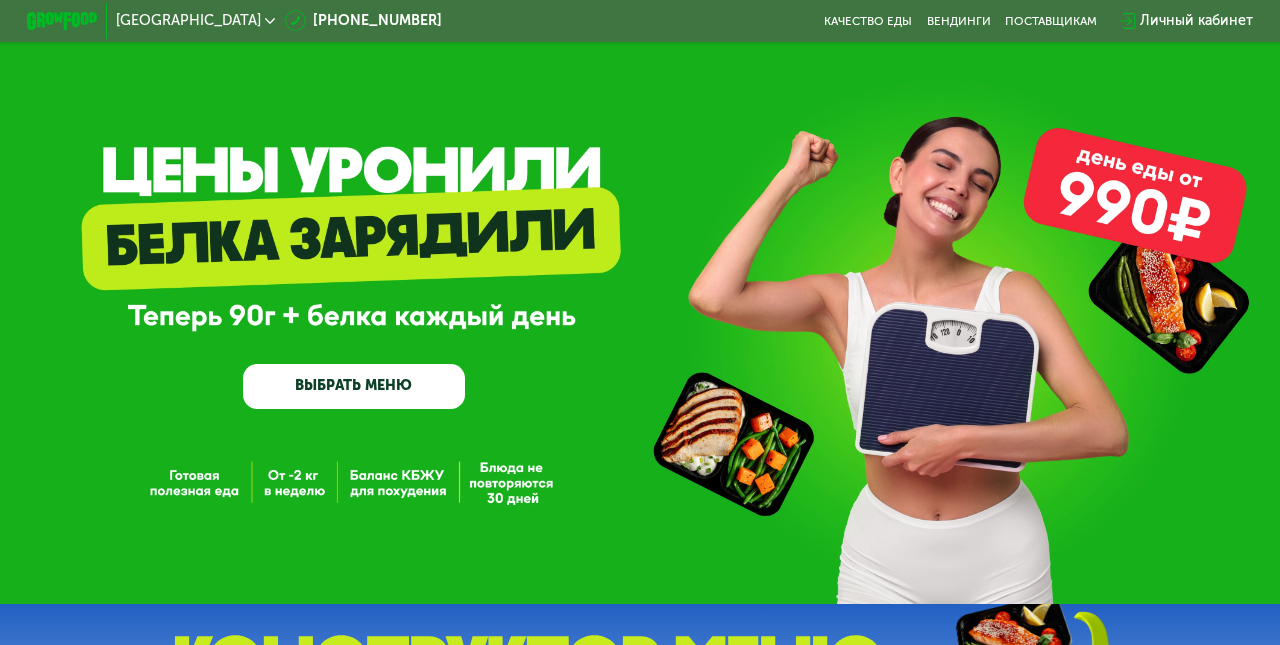 click on "ВЫБРАТЬ МЕНЮ" at bounding box center [353, 386] 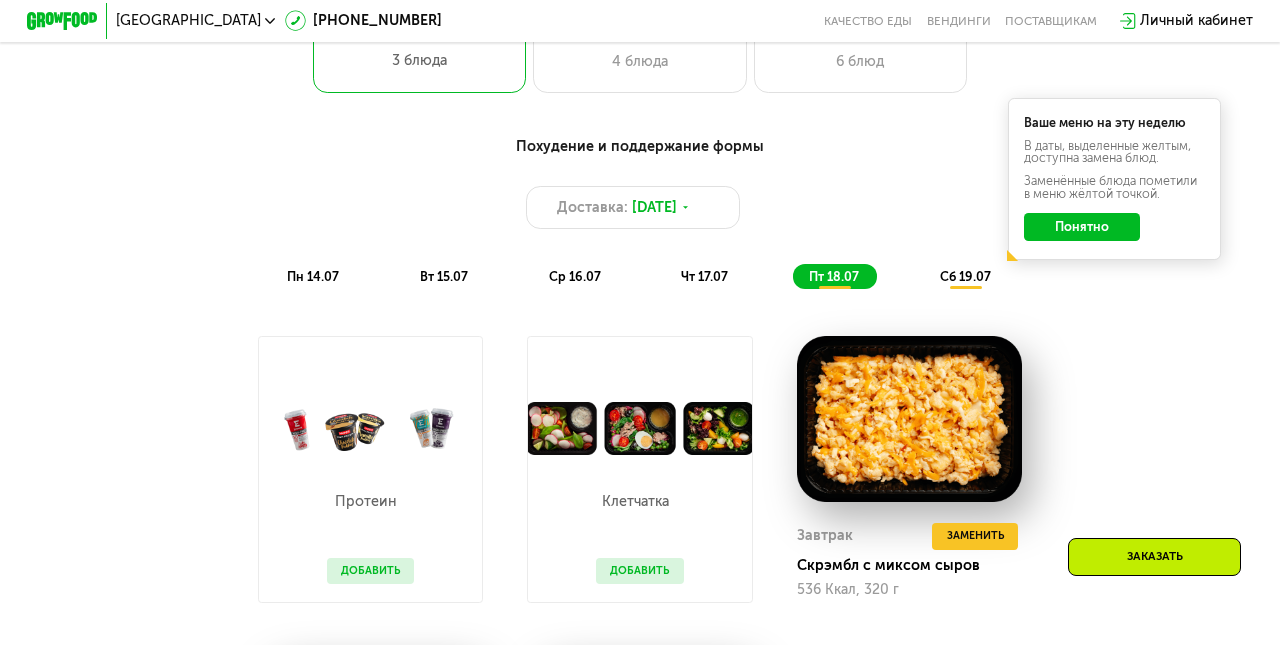 scroll, scrollTop: 696, scrollLeft: 0, axis: vertical 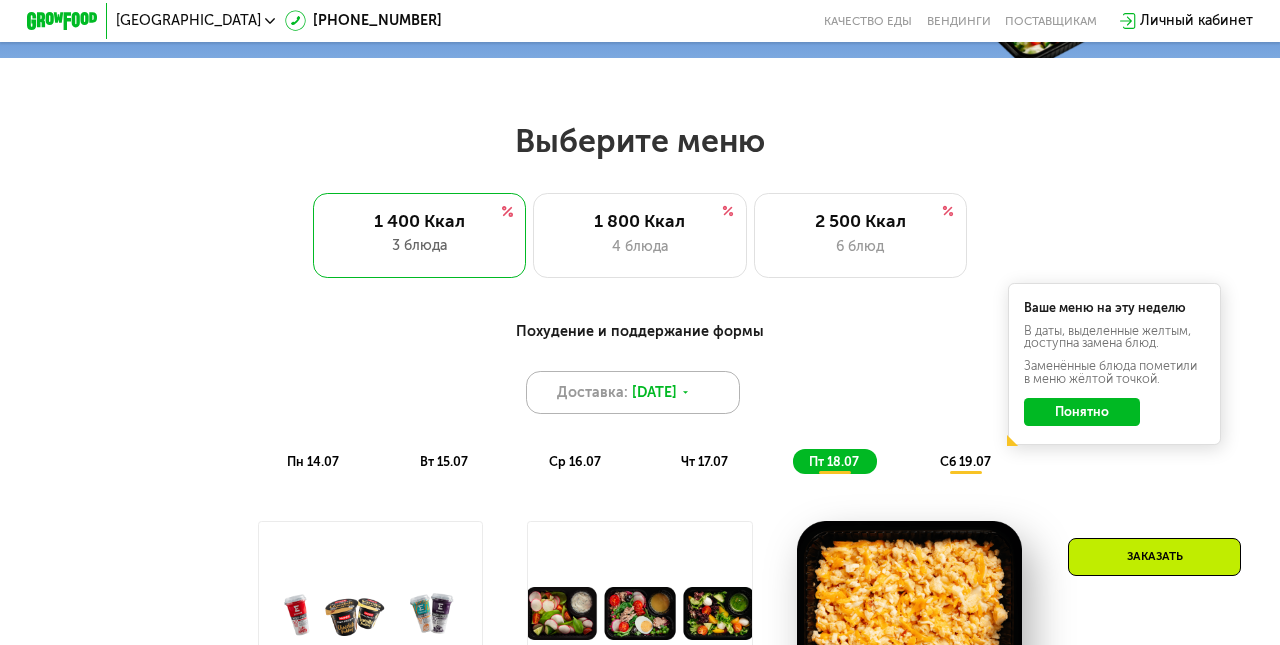 click on "Доставка: [DATE]" at bounding box center [632, 392] 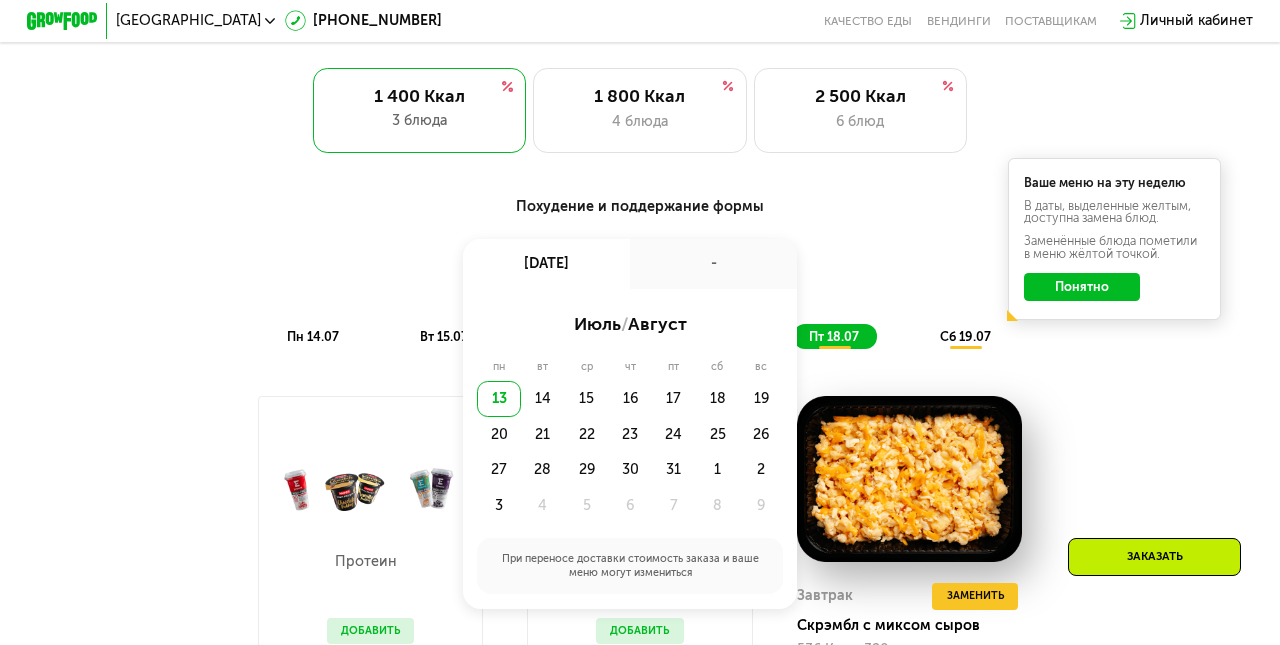 scroll, scrollTop: 800, scrollLeft: 0, axis: vertical 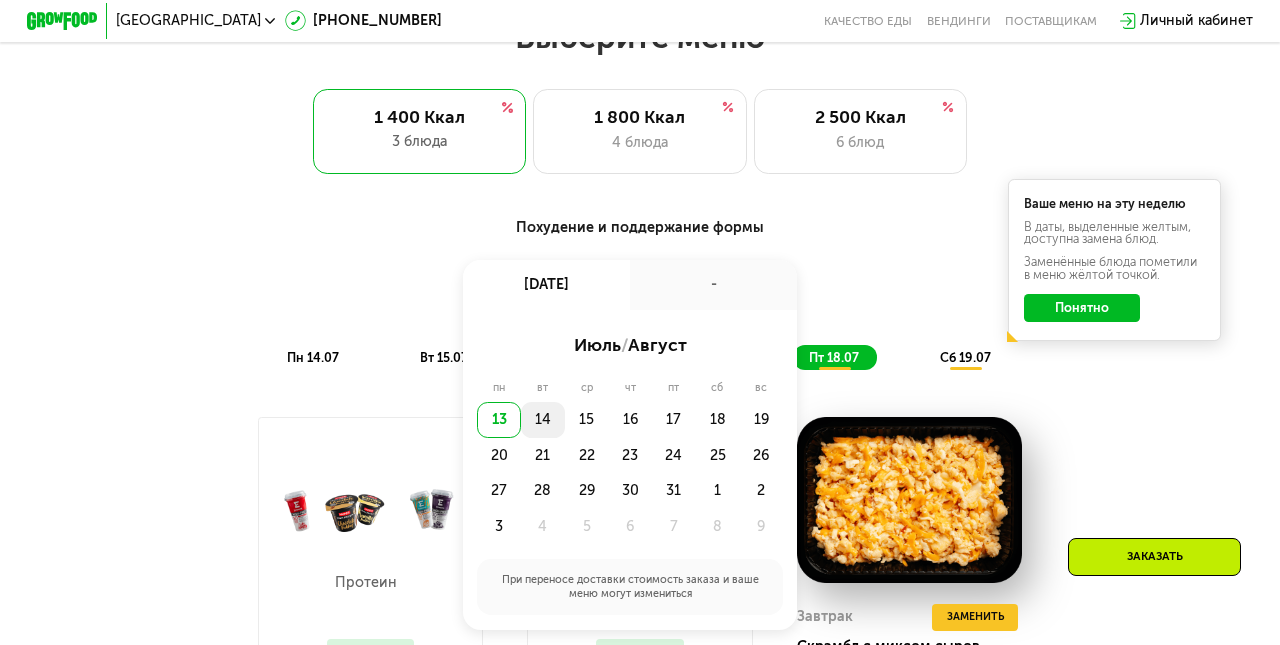 click on "14" 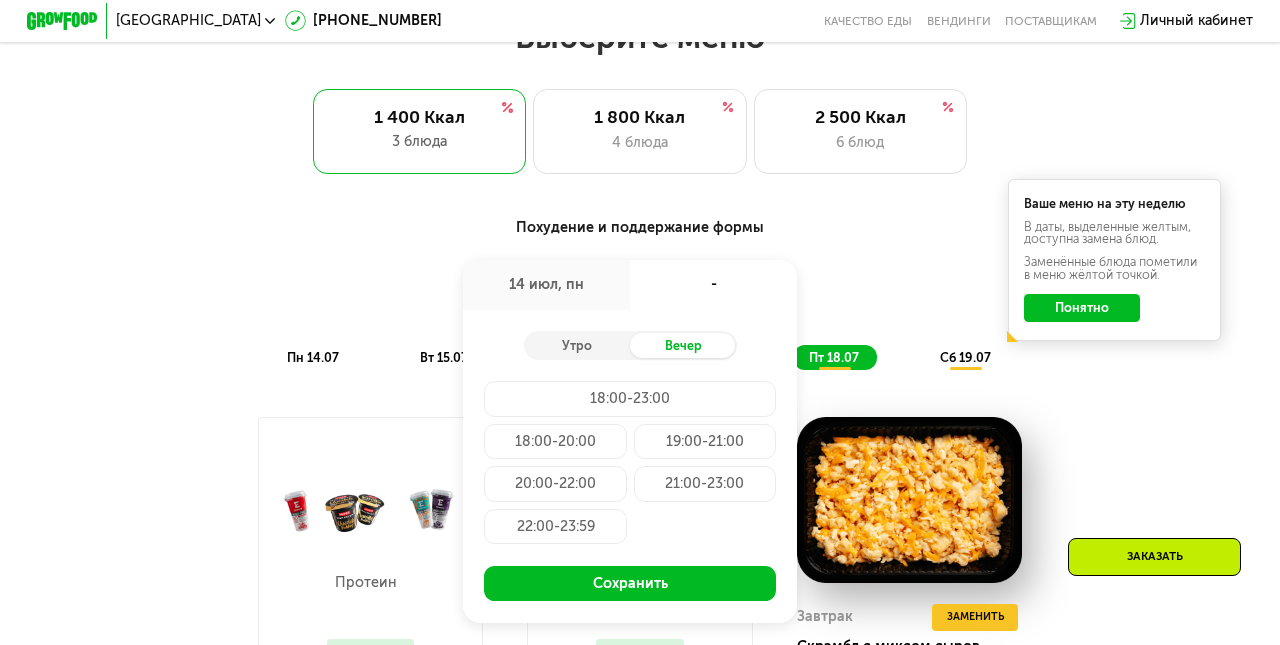 click on "Похудение и поддержание формы Доставка: [DATE] июл, пн -  Утро  Вечер 18:00-23:00 18:00-20:00 19:00-21:00 20:00-22:00 21:00-23:00 22:00-23:59 Сохранить пн 14.07 вт 15.07 ср 16.07 чт 17.07 пт 18.07 сб 19.07" at bounding box center [640, 294] 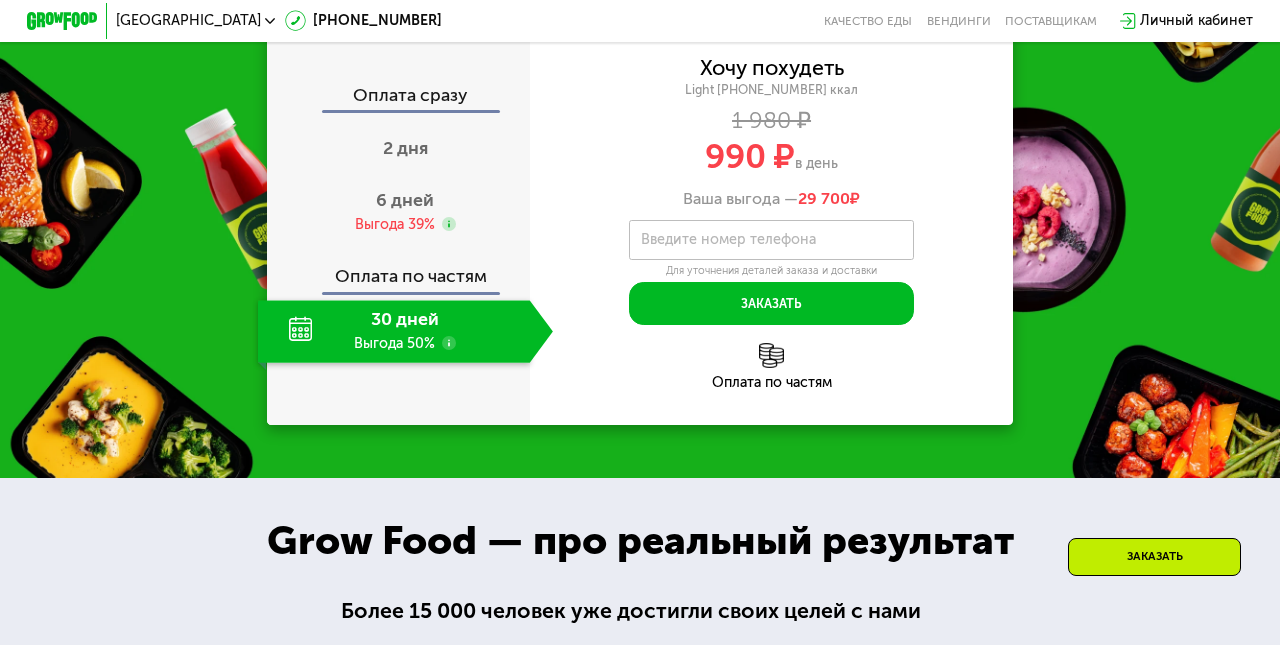 scroll, scrollTop: 1956, scrollLeft: 0, axis: vertical 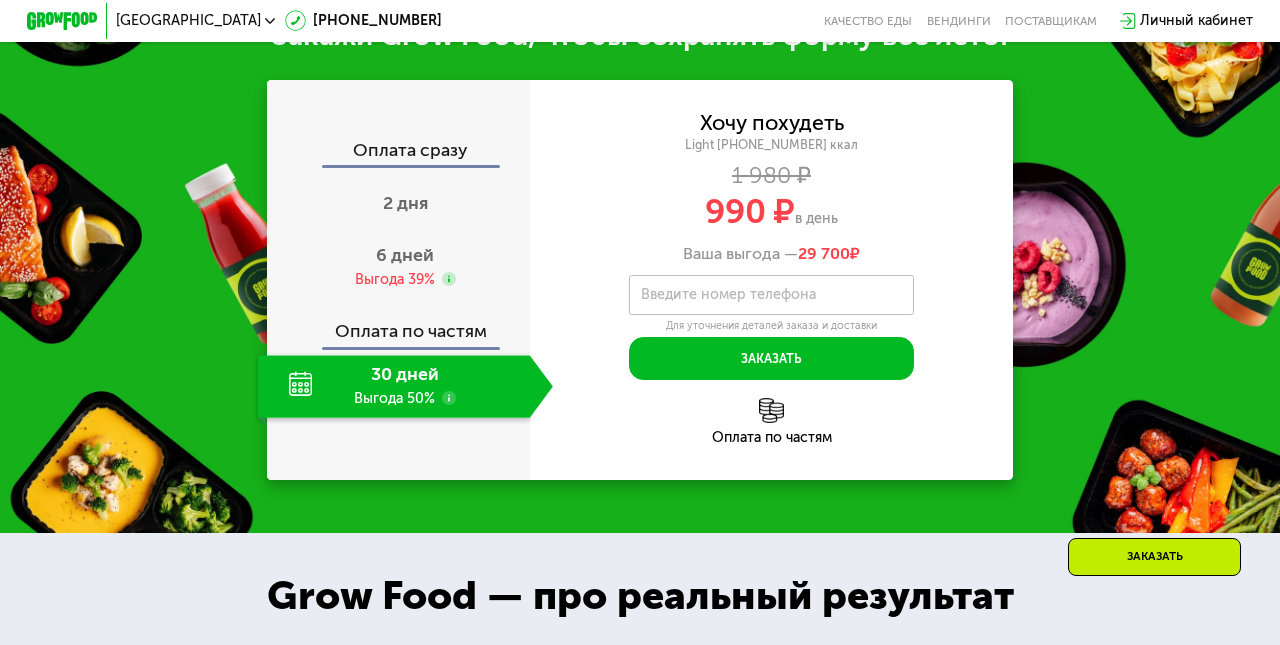 click on "30 дней Выгода 50%" 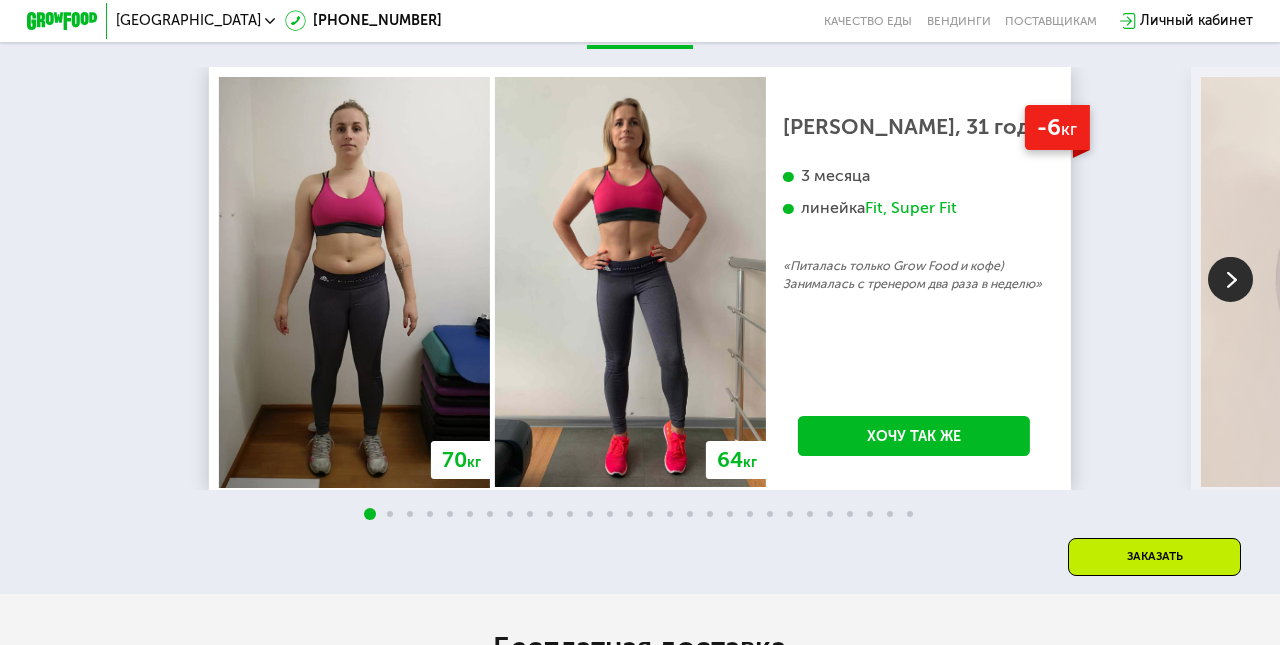 scroll, scrollTop: 3182, scrollLeft: 0, axis: vertical 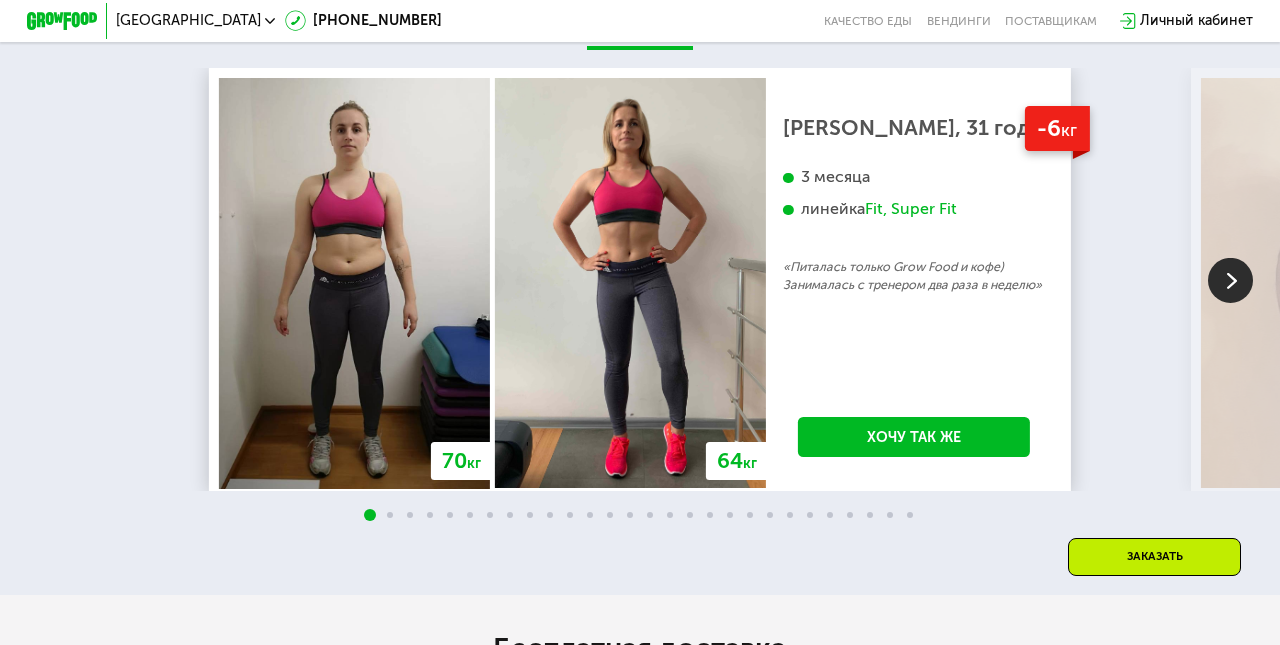 click at bounding box center (1230, 279) 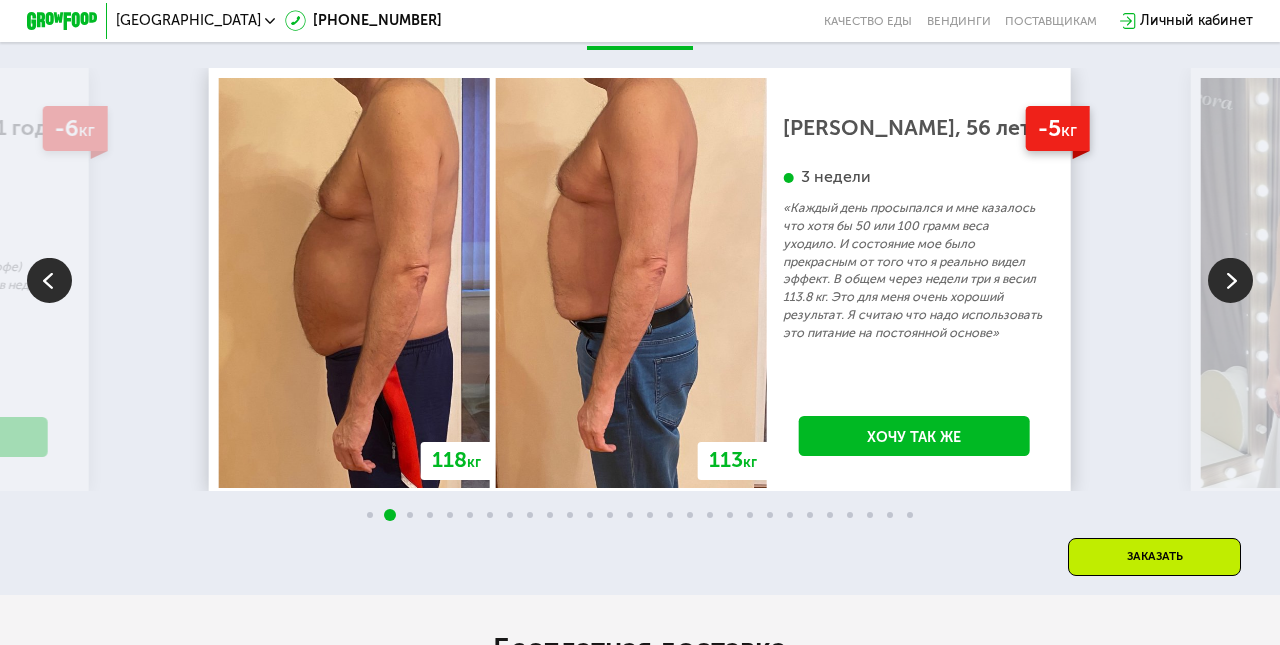 click at bounding box center (1230, 279) 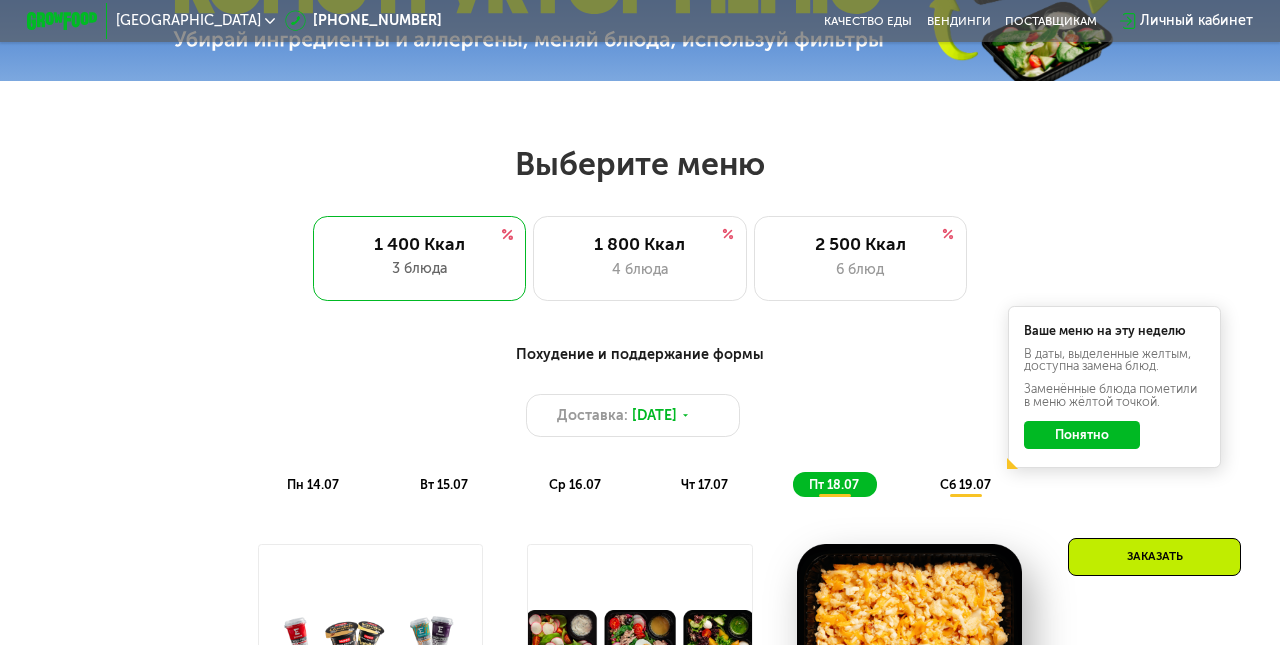 scroll, scrollTop: 0, scrollLeft: 0, axis: both 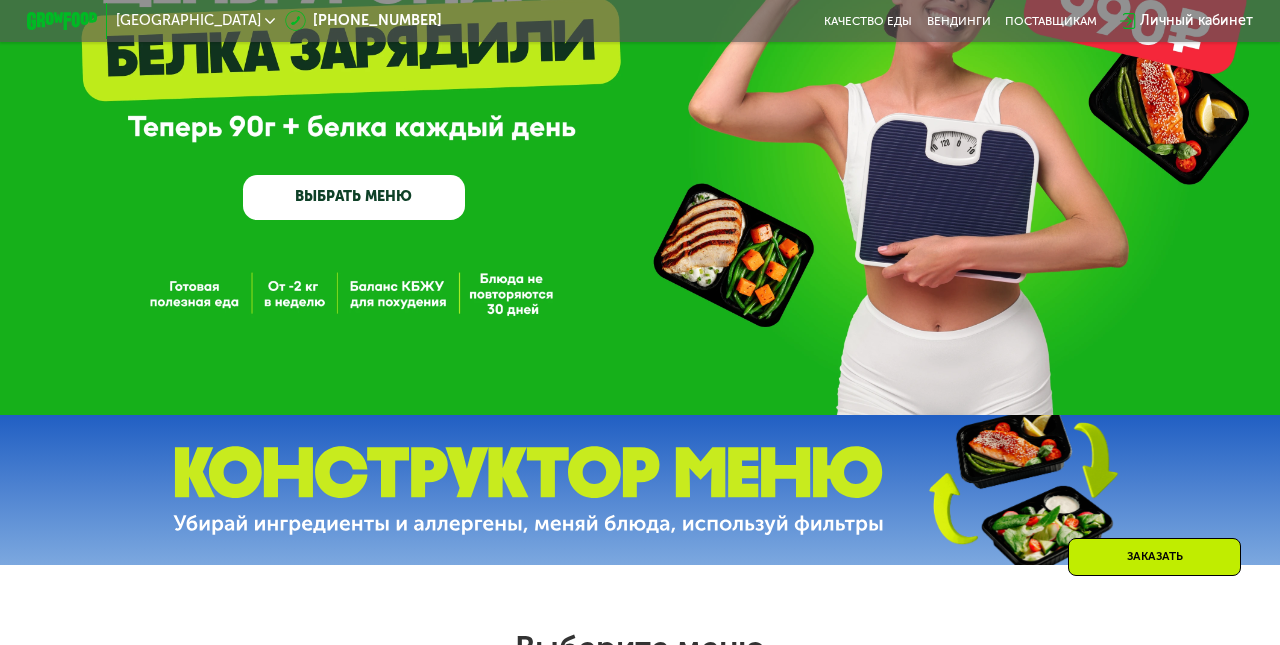 click on "ВЫБРАТЬ МЕНЮ" at bounding box center [353, 197] 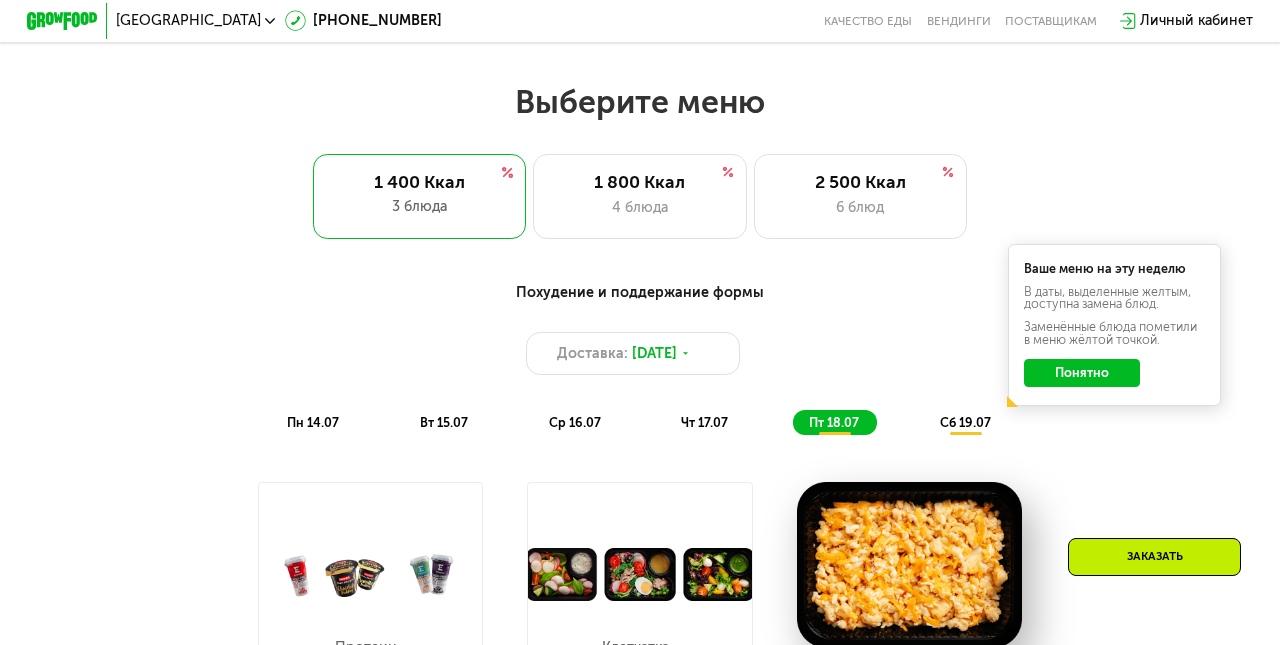scroll, scrollTop: 774, scrollLeft: 0, axis: vertical 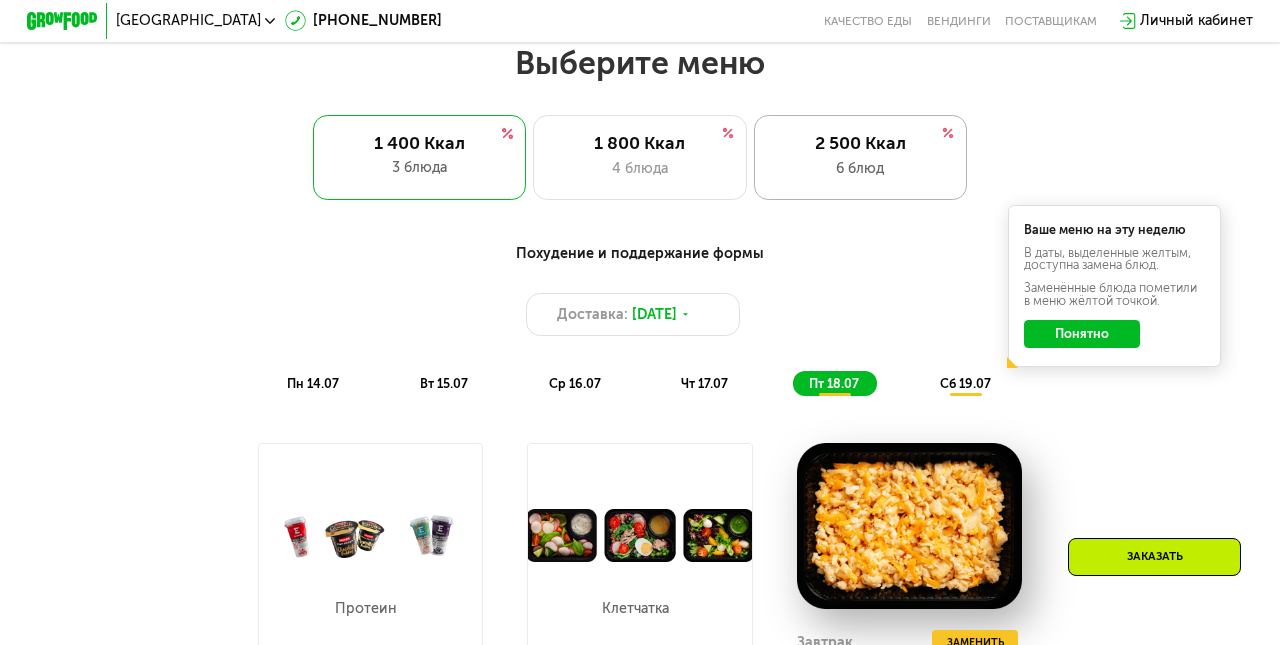click on "6 блюд" at bounding box center [861, 168] 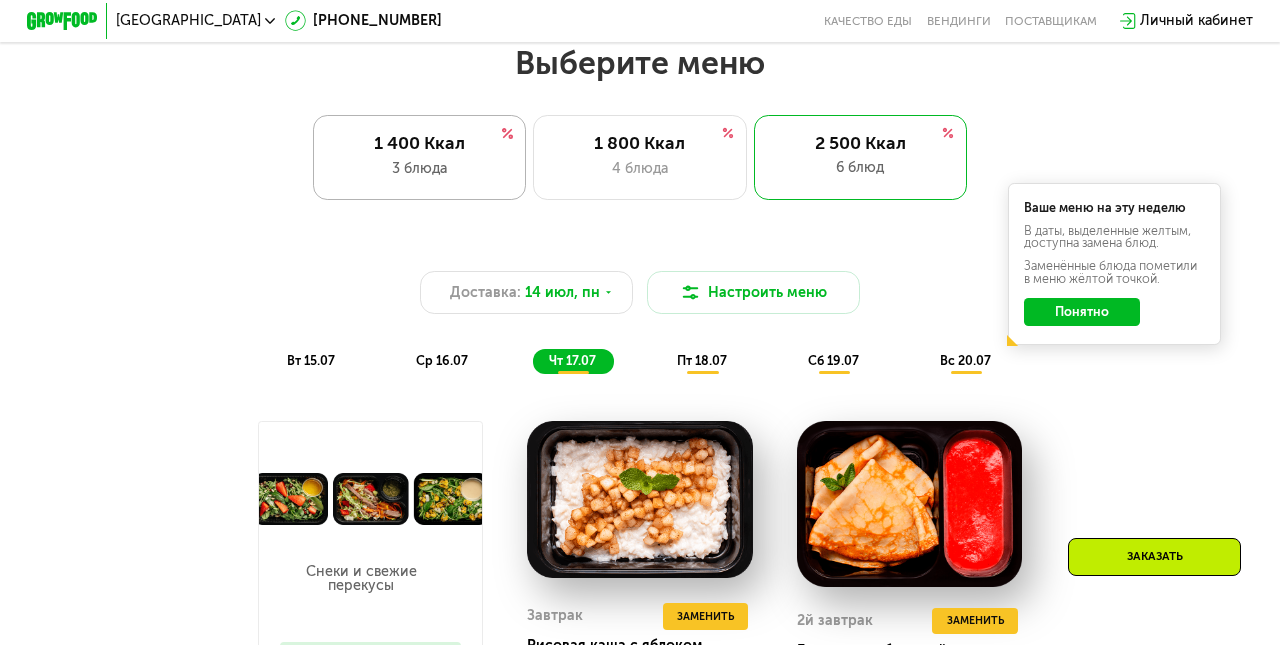 click on "3 блюда" at bounding box center [420, 168] 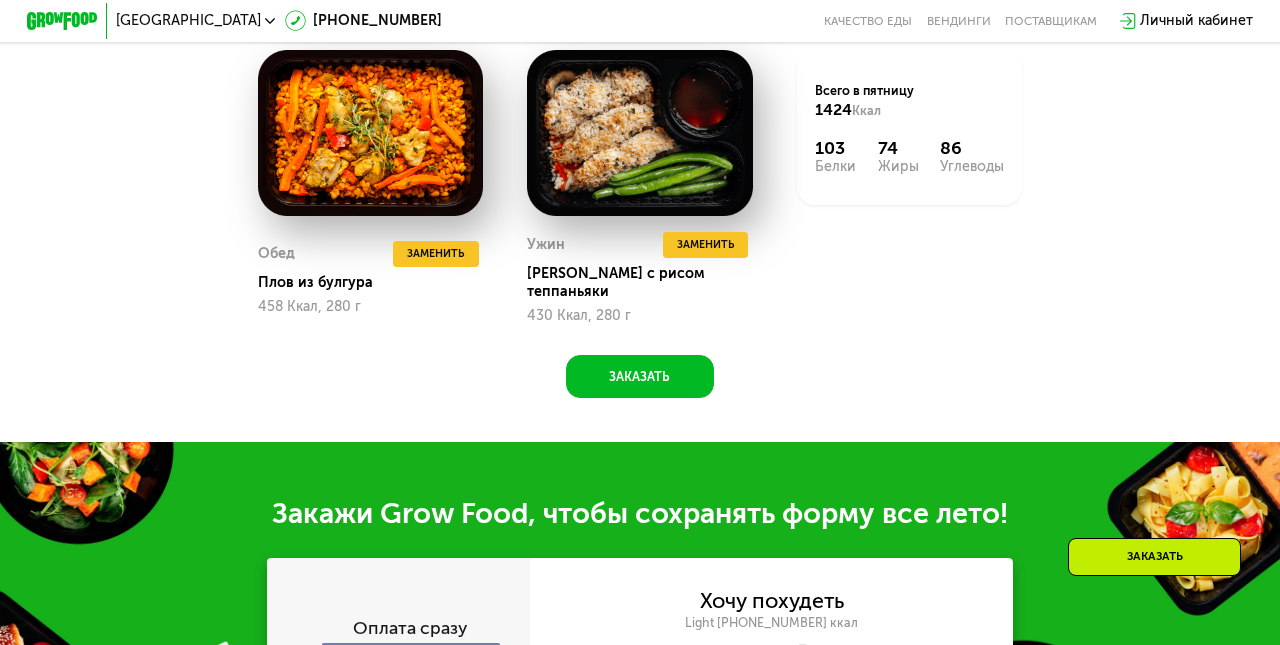 scroll, scrollTop: 1453, scrollLeft: 0, axis: vertical 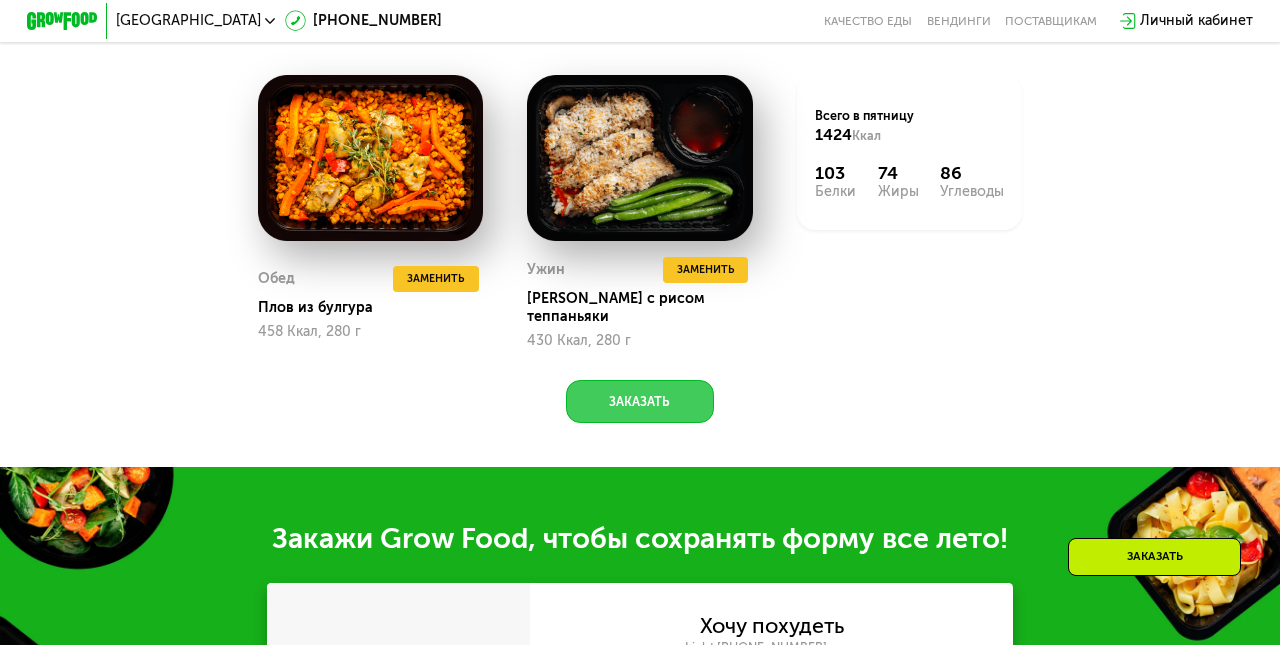 click on "Заказать" 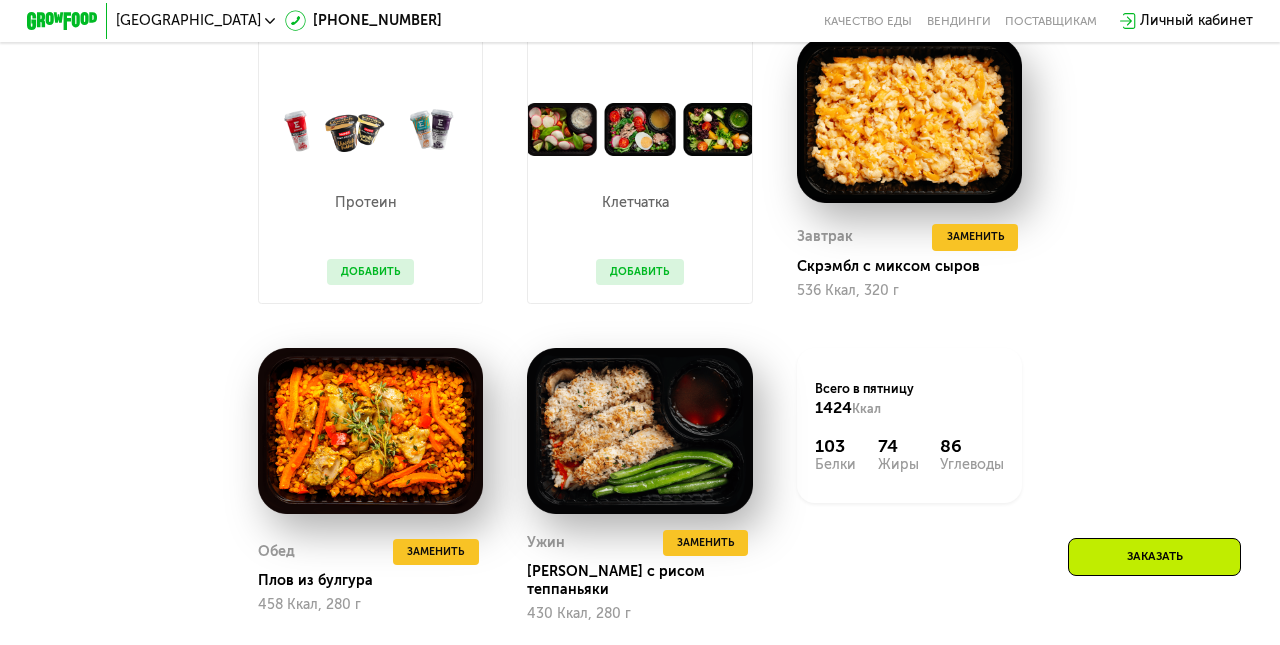 scroll, scrollTop: 1131, scrollLeft: 0, axis: vertical 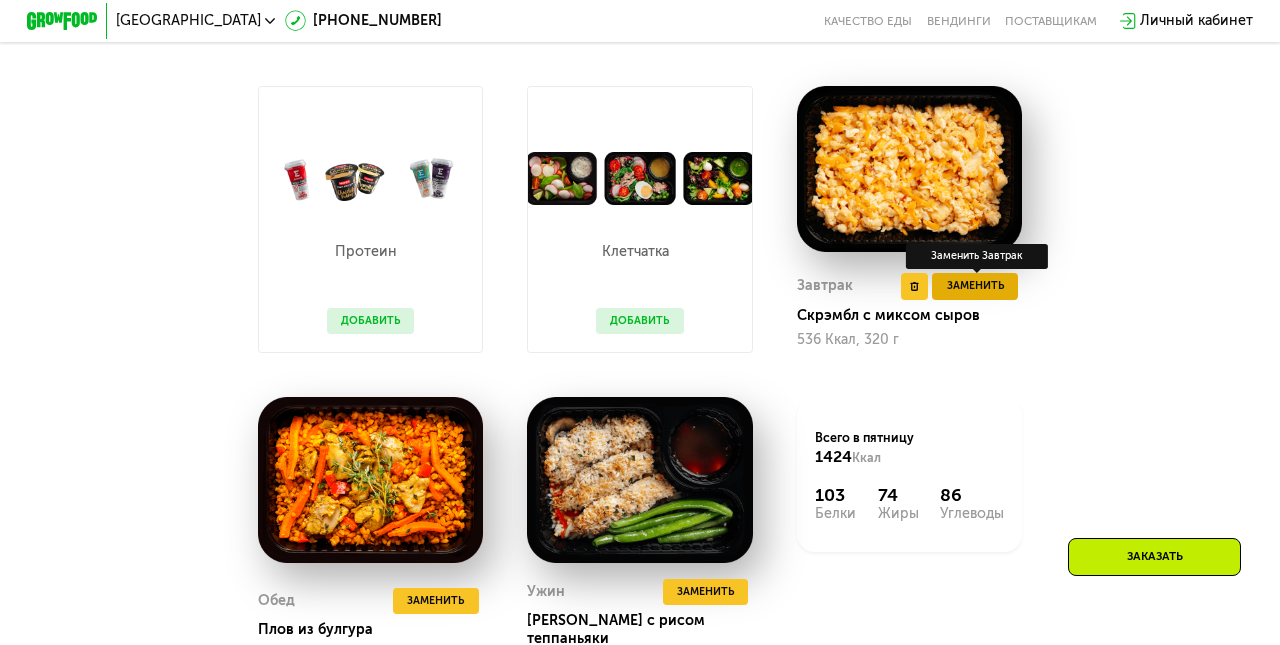 click on "Заменить" at bounding box center [975, 286] 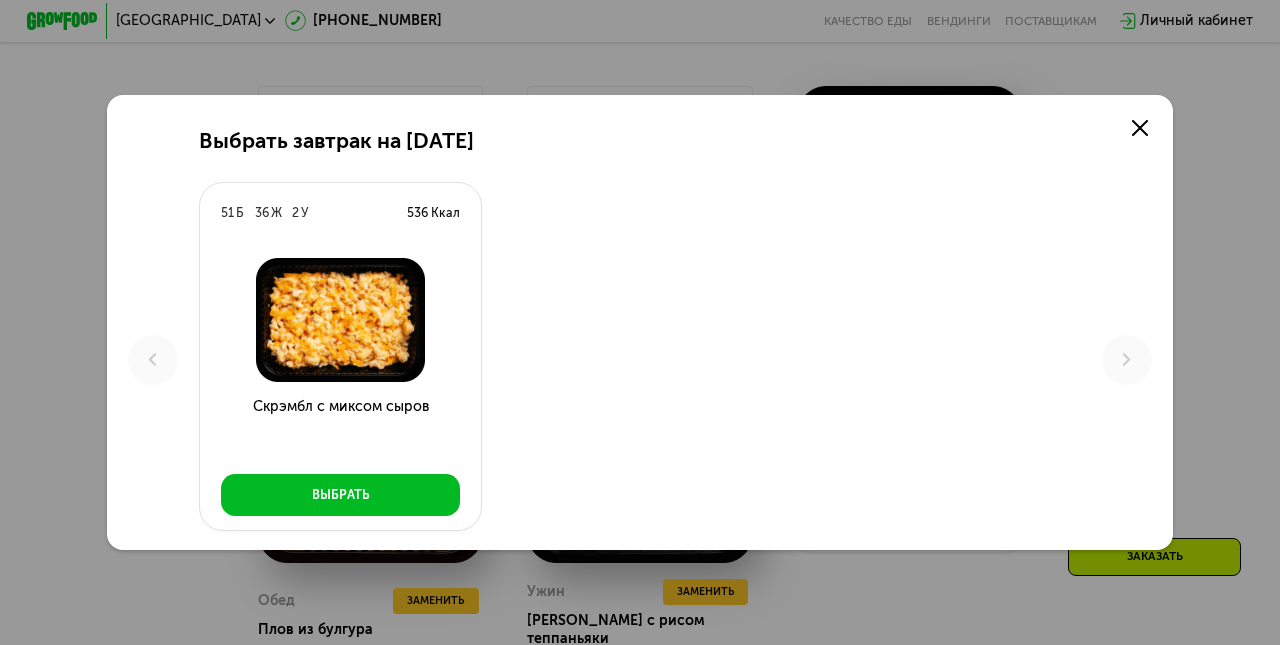 scroll, scrollTop: 0, scrollLeft: 0, axis: both 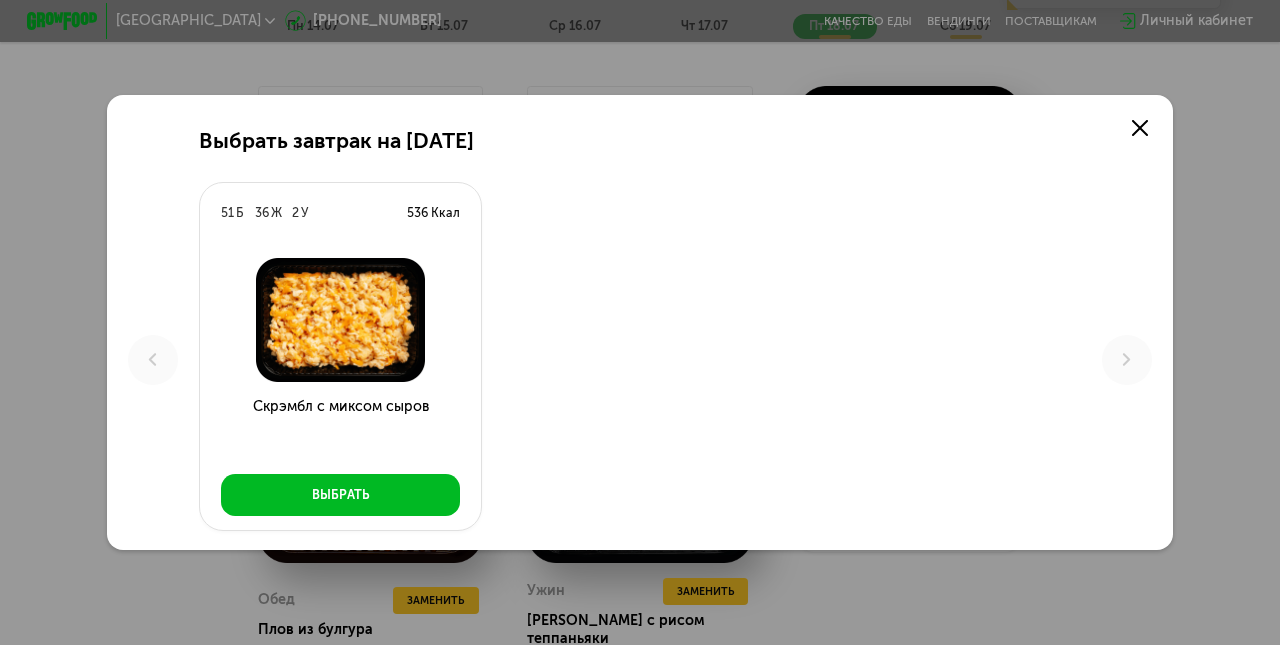 click on "Выбрать завтрак на [DATE]  Б  36  Ж  2  У  536 Ккал  Скрэмбл с миксом сыров Выбрать" 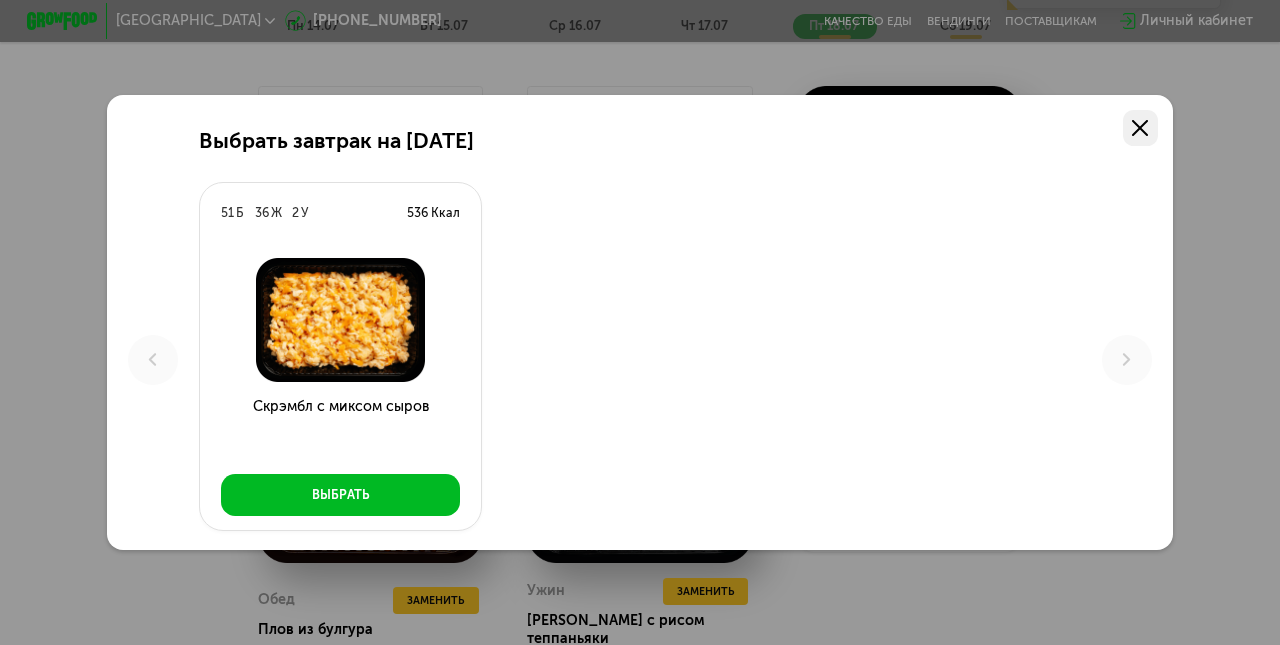click at bounding box center [1141, 128] 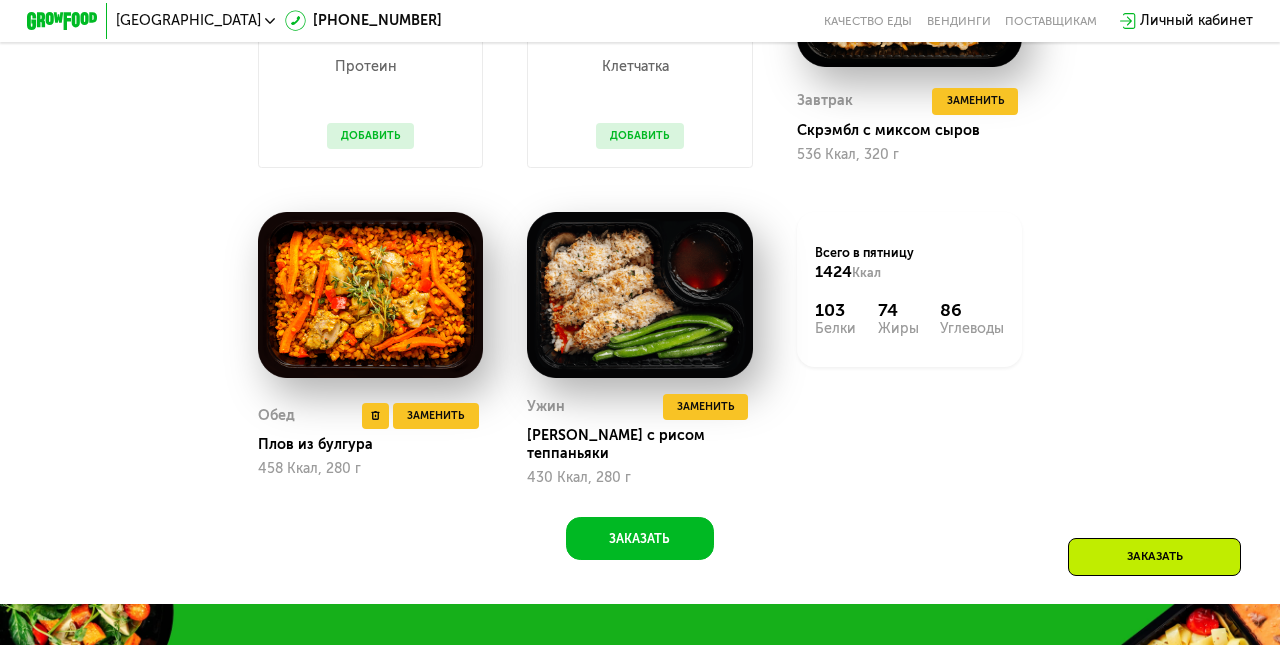 scroll, scrollTop: 1313, scrollLeft: 0, axis: vertical 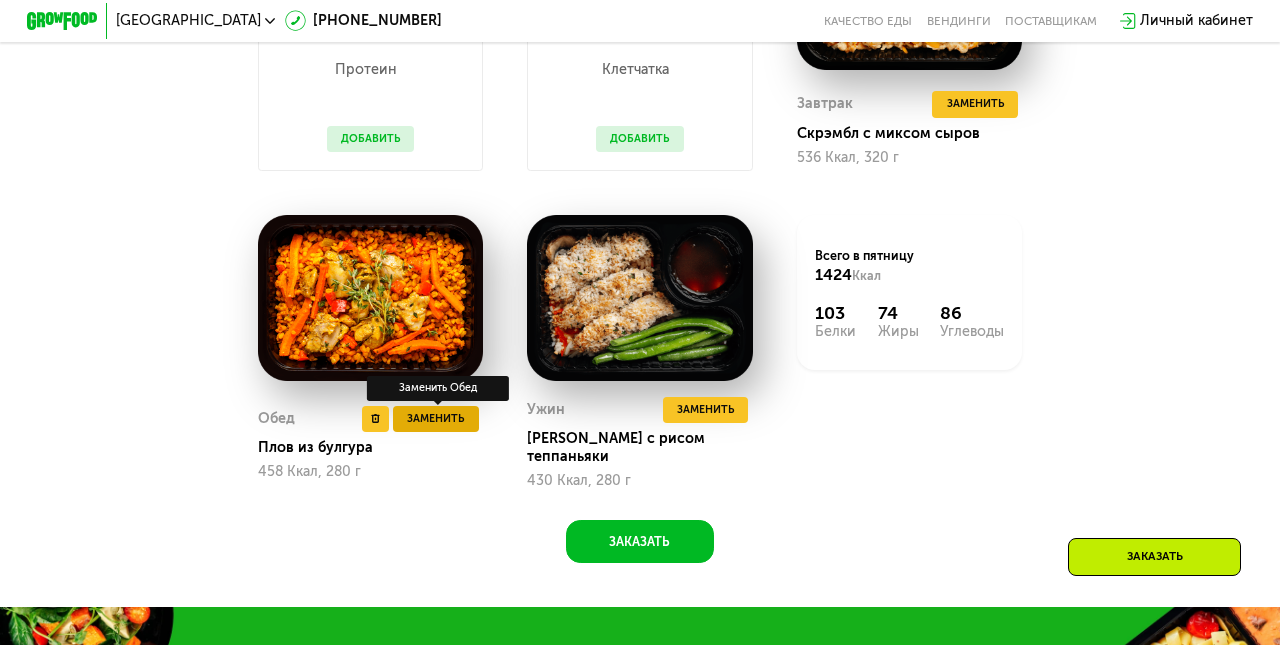 click on "Заменить" at bounding box center (435, 419) 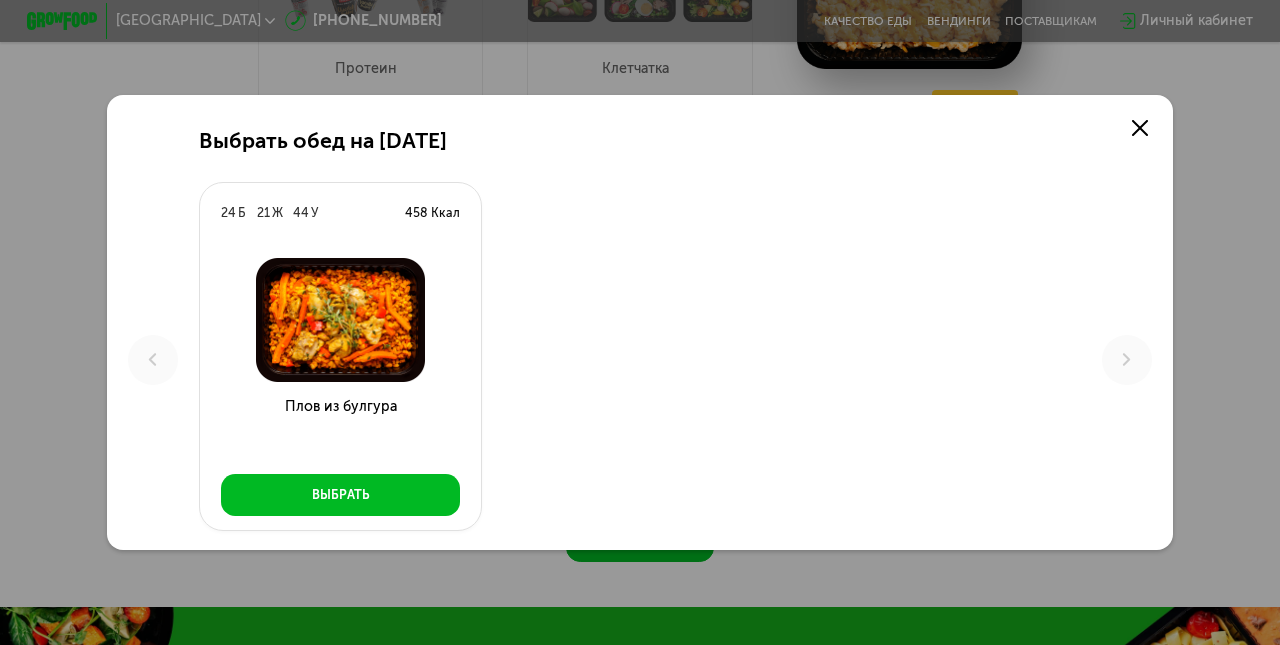 scroll, scrollTop: 0, scrollLeft: 0, axis: both 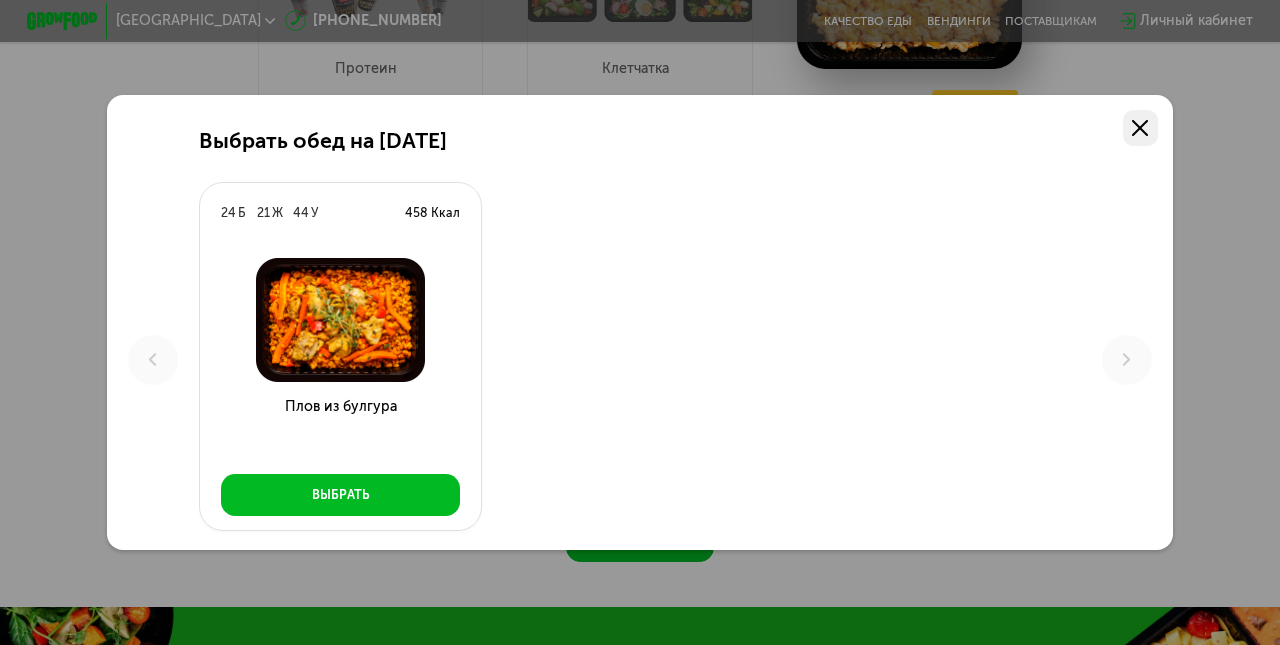 click at bounding box center (1141, 128) 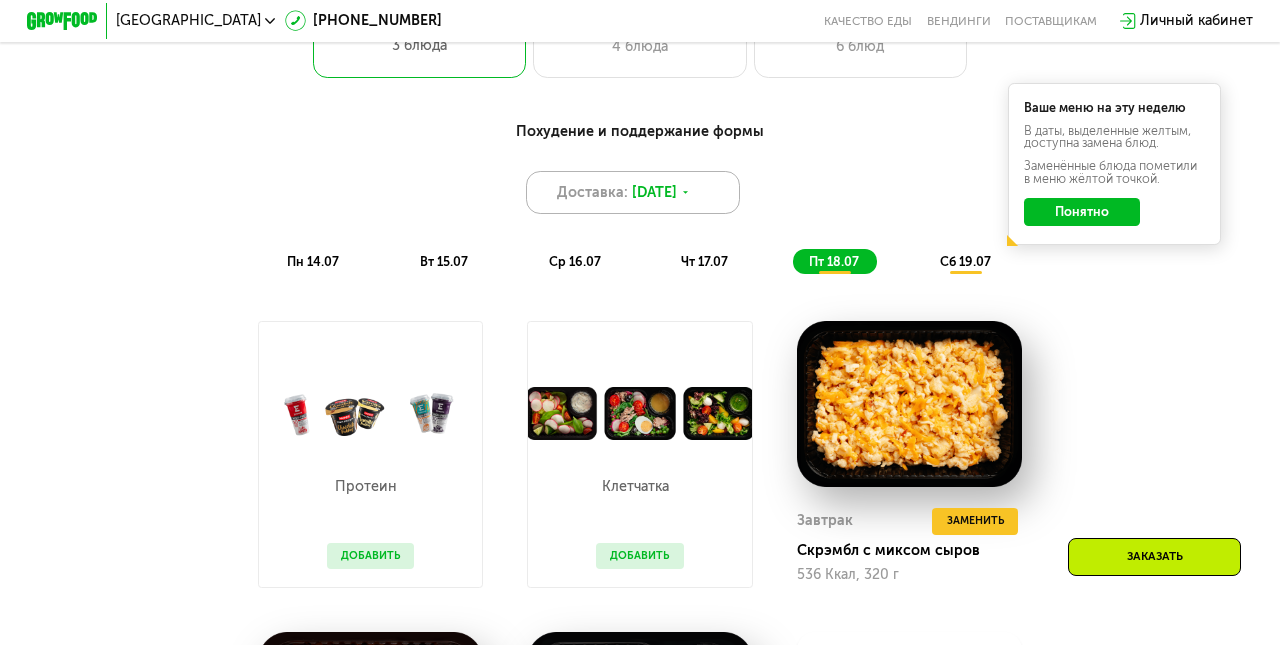 scroll, scrollTop: 894, scrollLeft: 0, axis: vertical 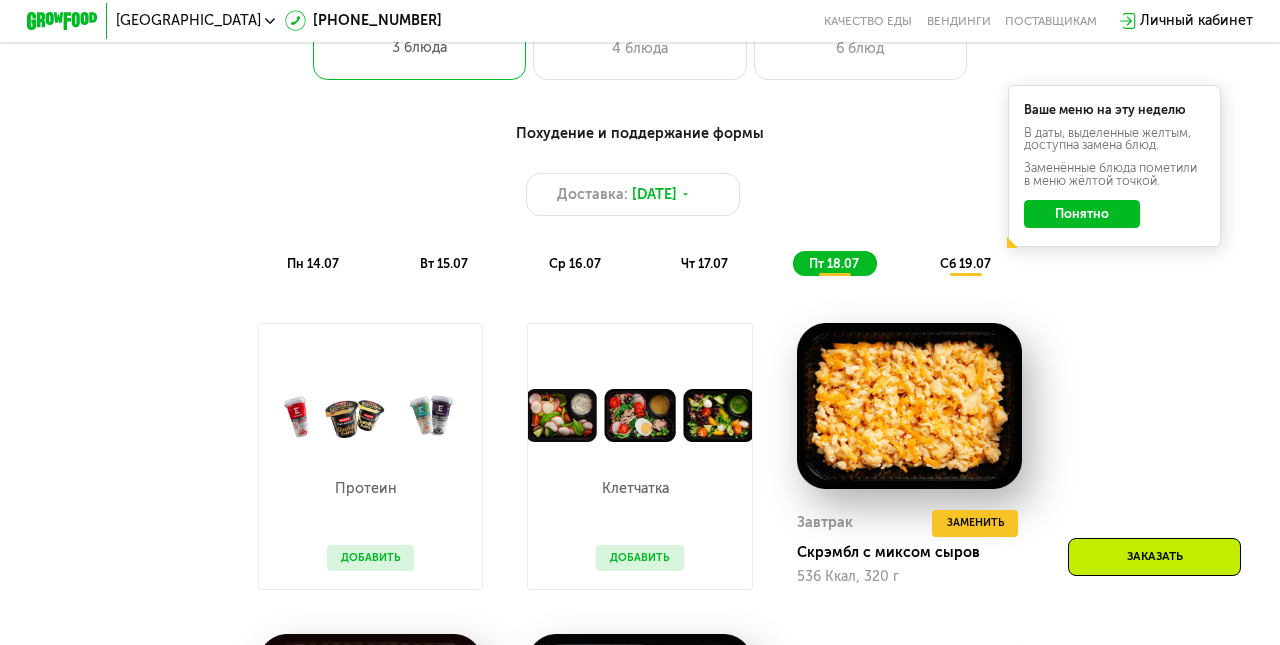 click on "Понятно" 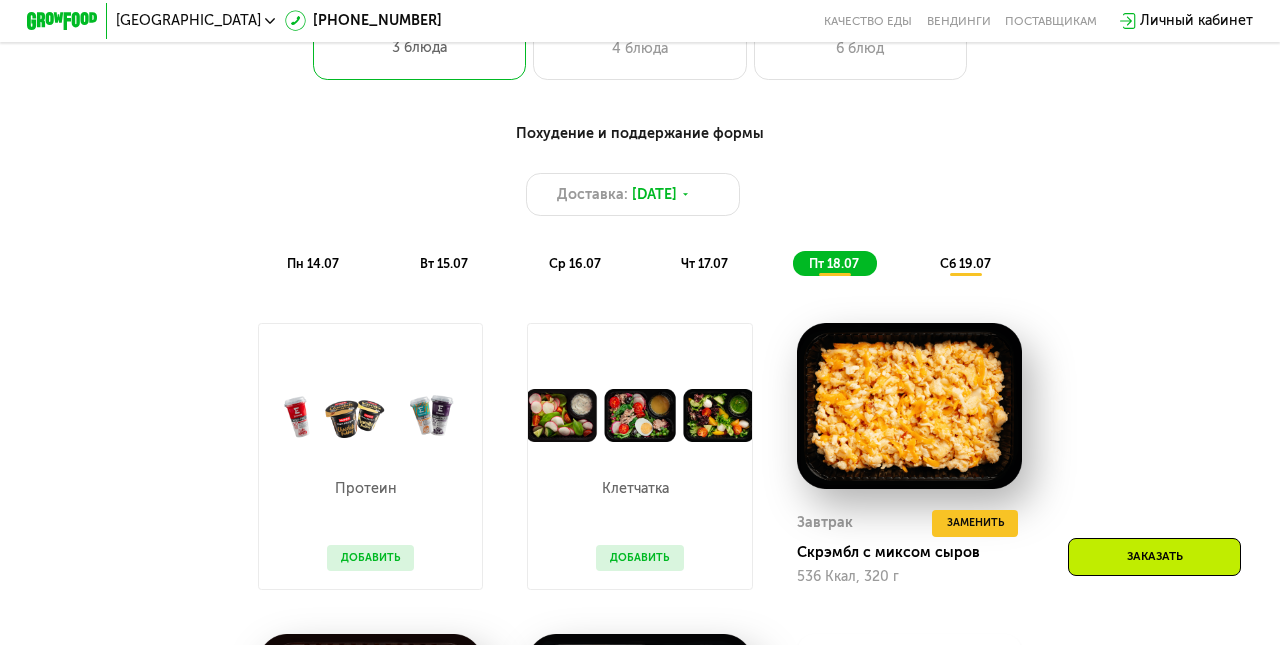 click on "сб 19.07" at bounding box center [965, 263] 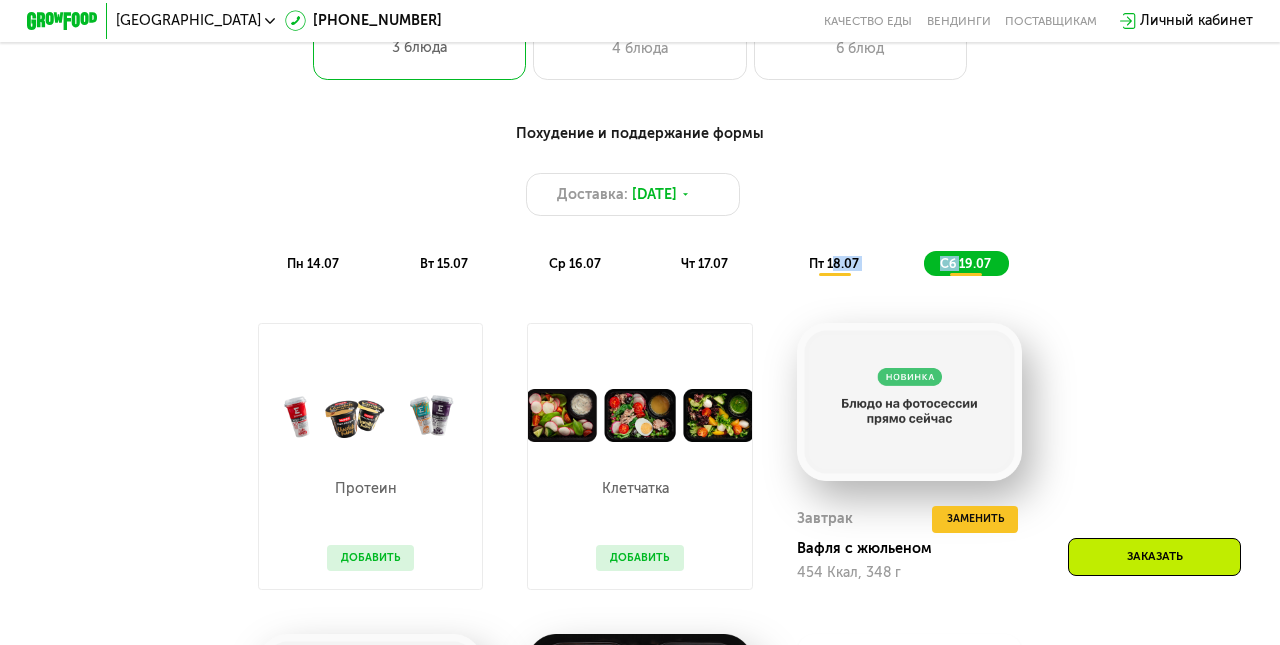 drag, startPoint x: 960, startPoint y: 267, endPoint x: 817, endPoint y: 269, distance: 143.01399 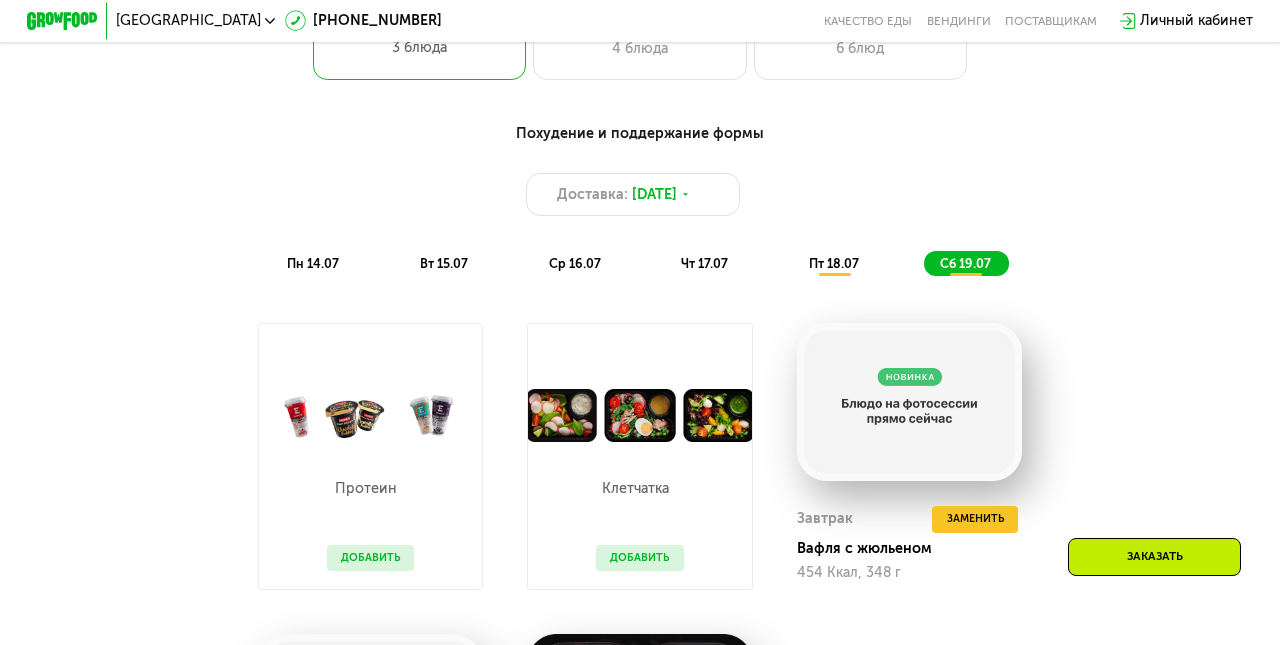 click on "Похудение и поддержание формы" at bounding box center [640, 134] 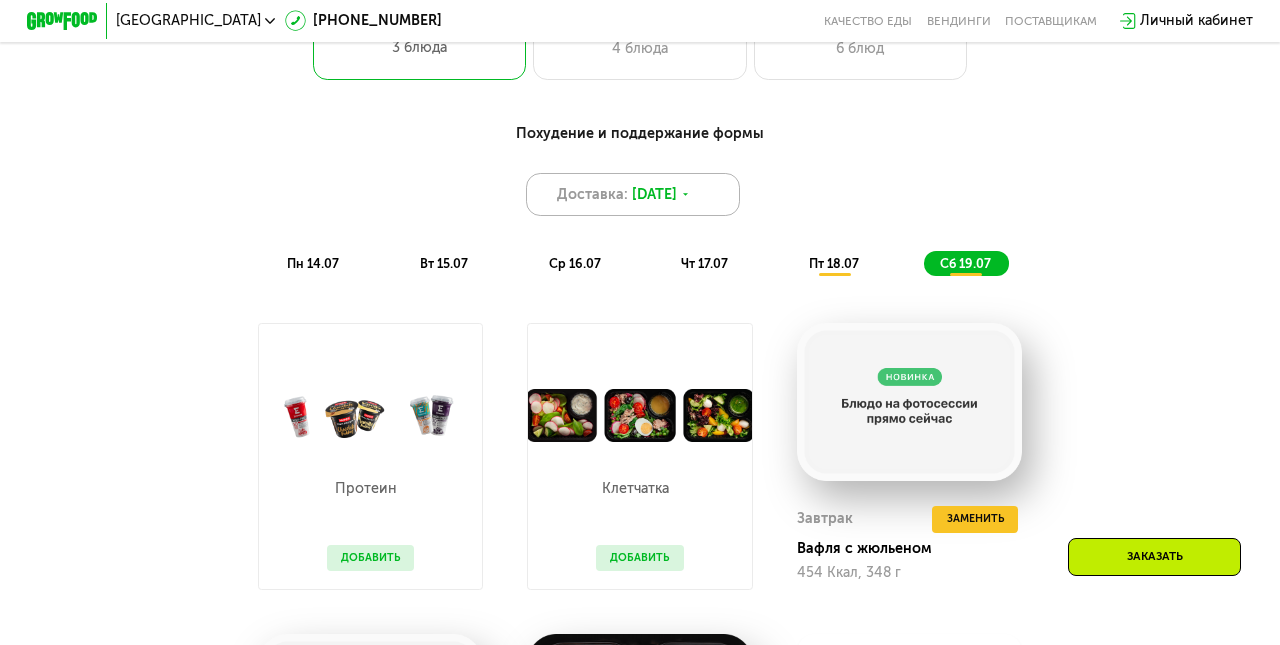 click on "Доставка: [DATE]" at bounding box center [632, 194] 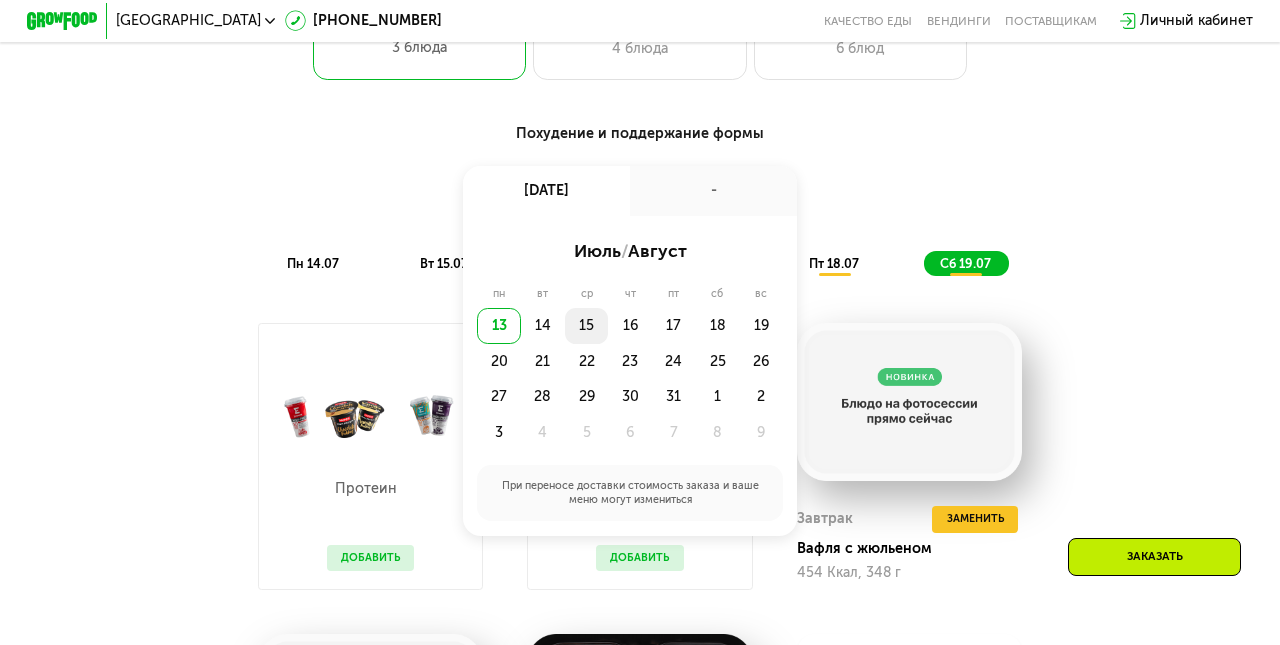 click on "15" 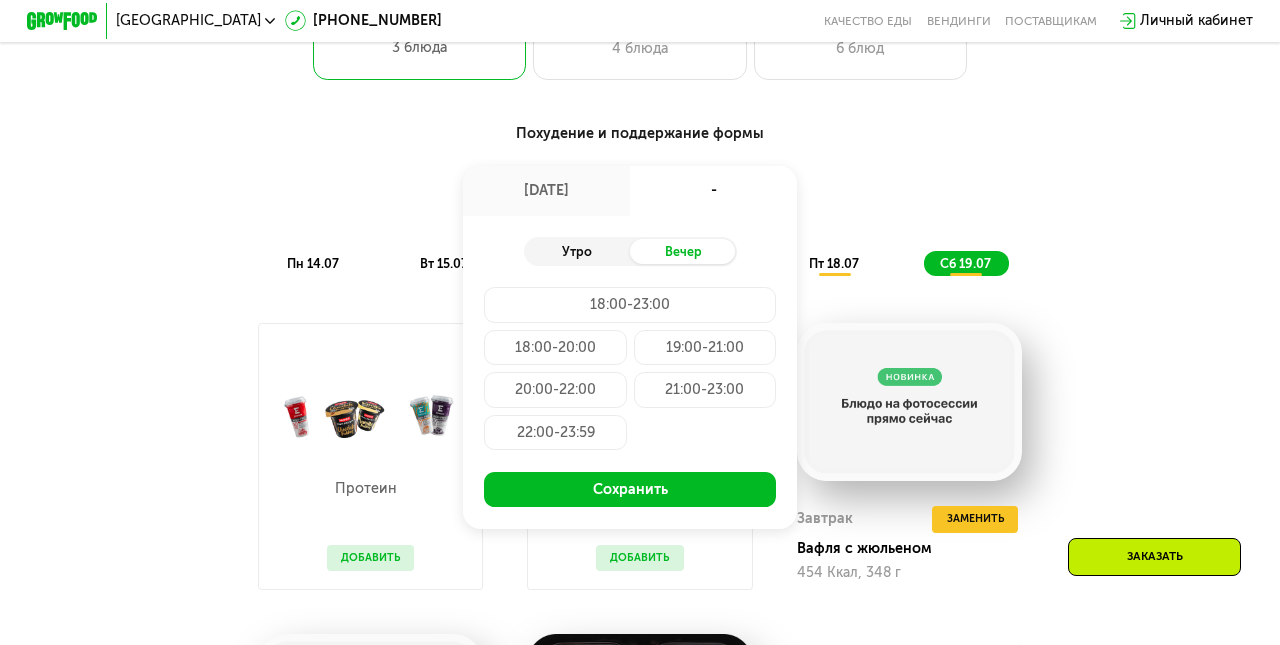 click on "Утро" at bounding box center (577, 251) 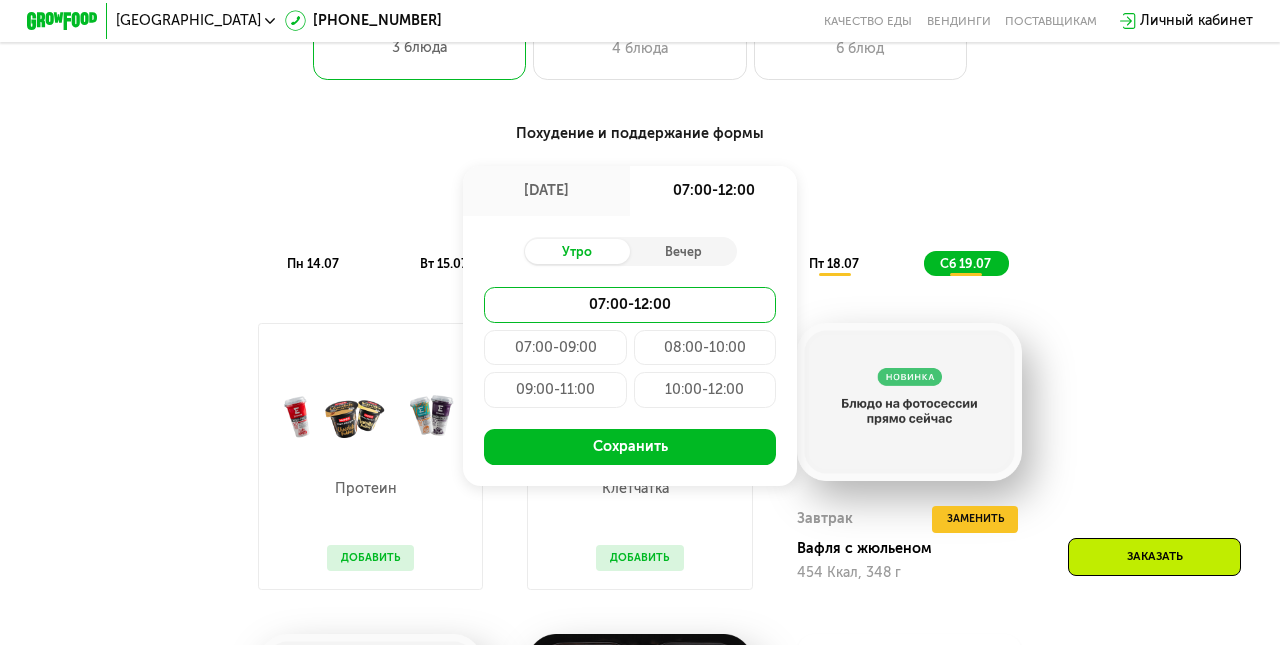 click on "10:00-12:00" 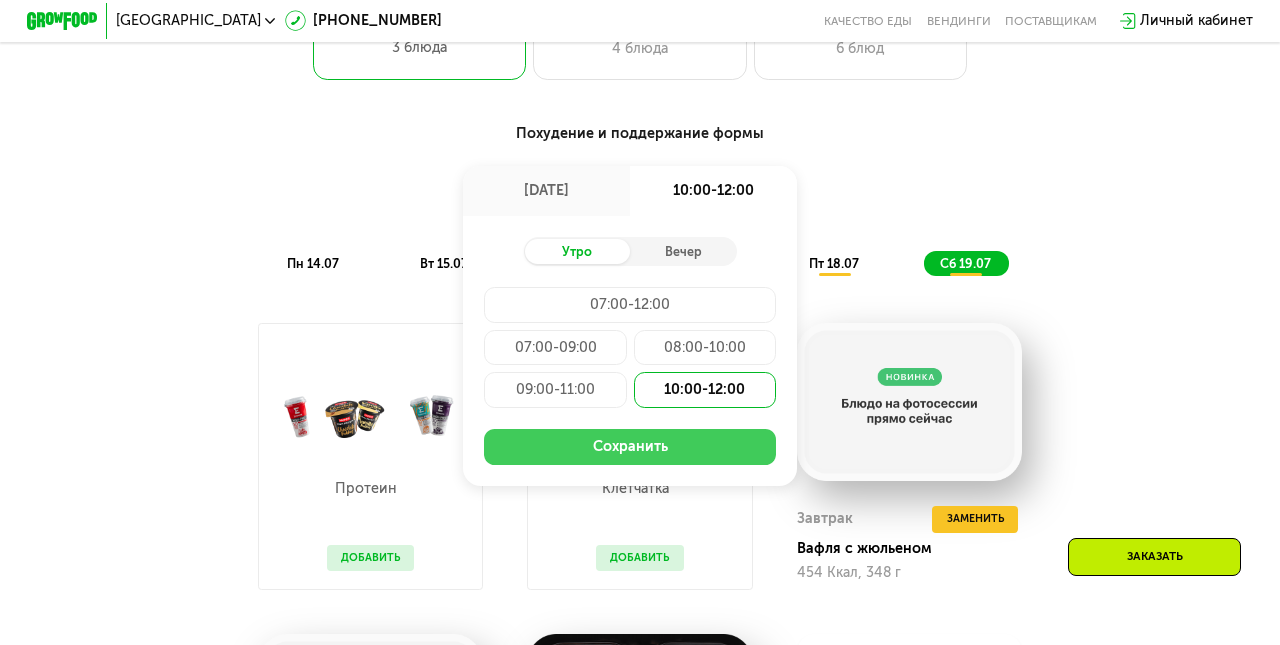 click on "Сохранить" at bounding box center [630, 447] 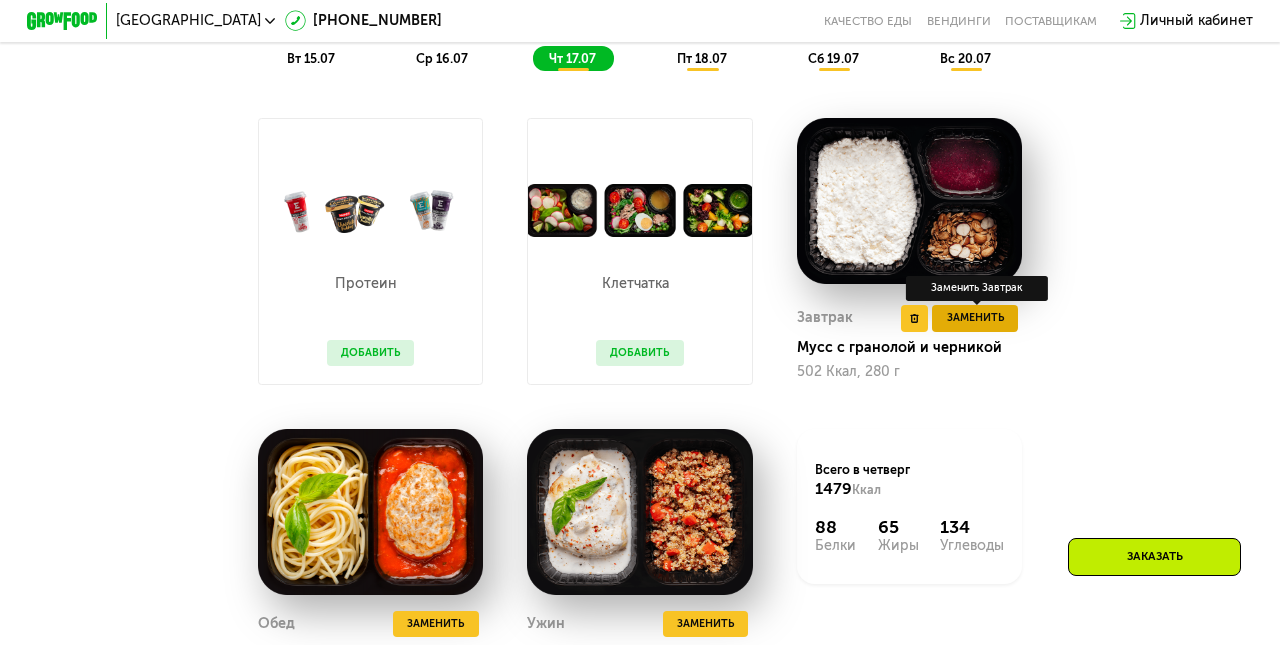 scroll, scrollTop: 1084, scrollLeft: 0, axis: vertical 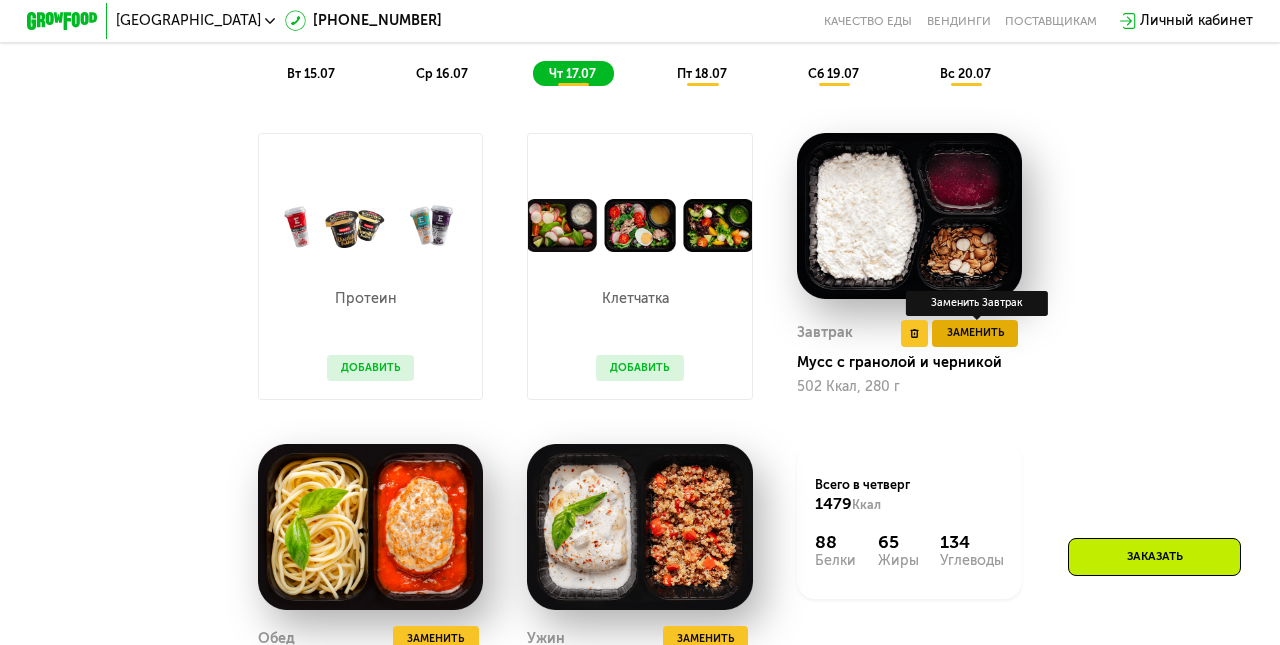 click on "Заменить" at bounding box center (975, 333) 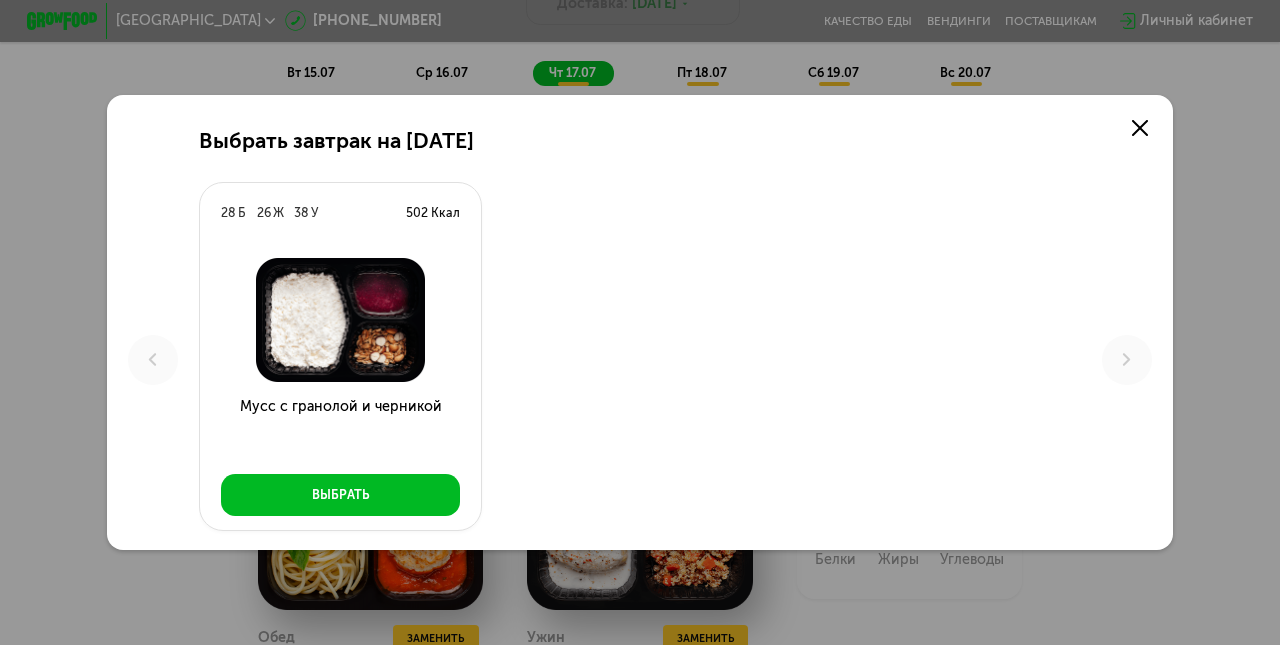 scroll, scrollTop: 0, scrollLeft: 0, axis: both 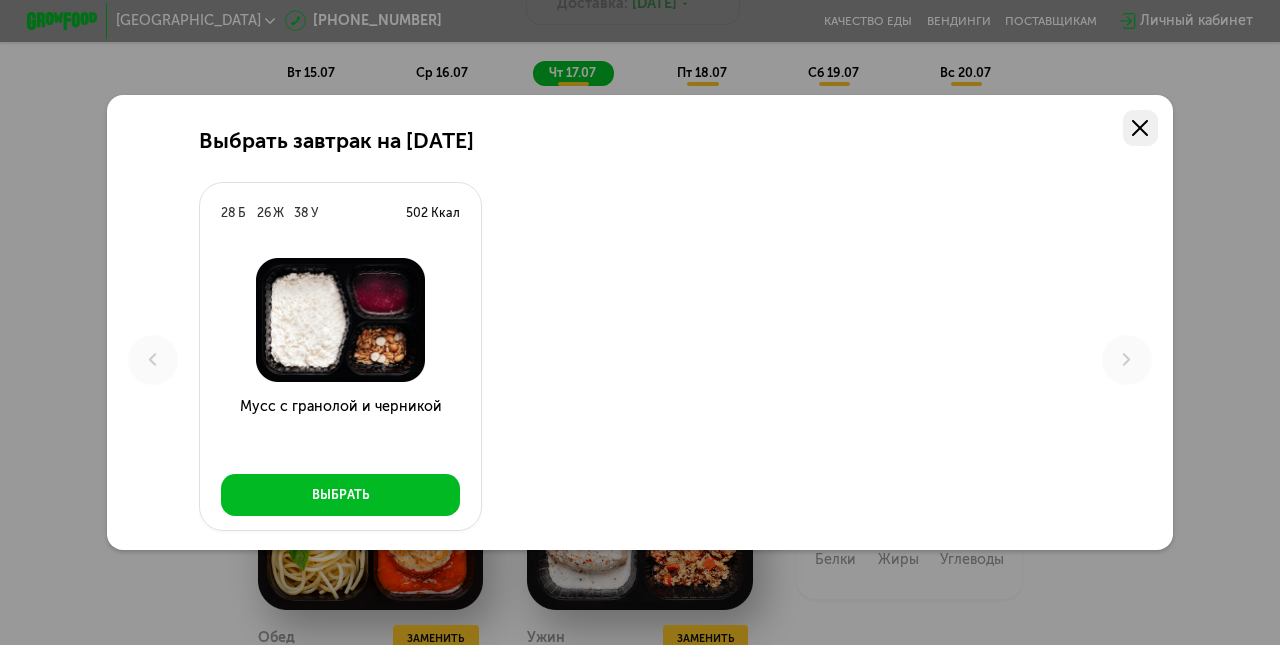 click 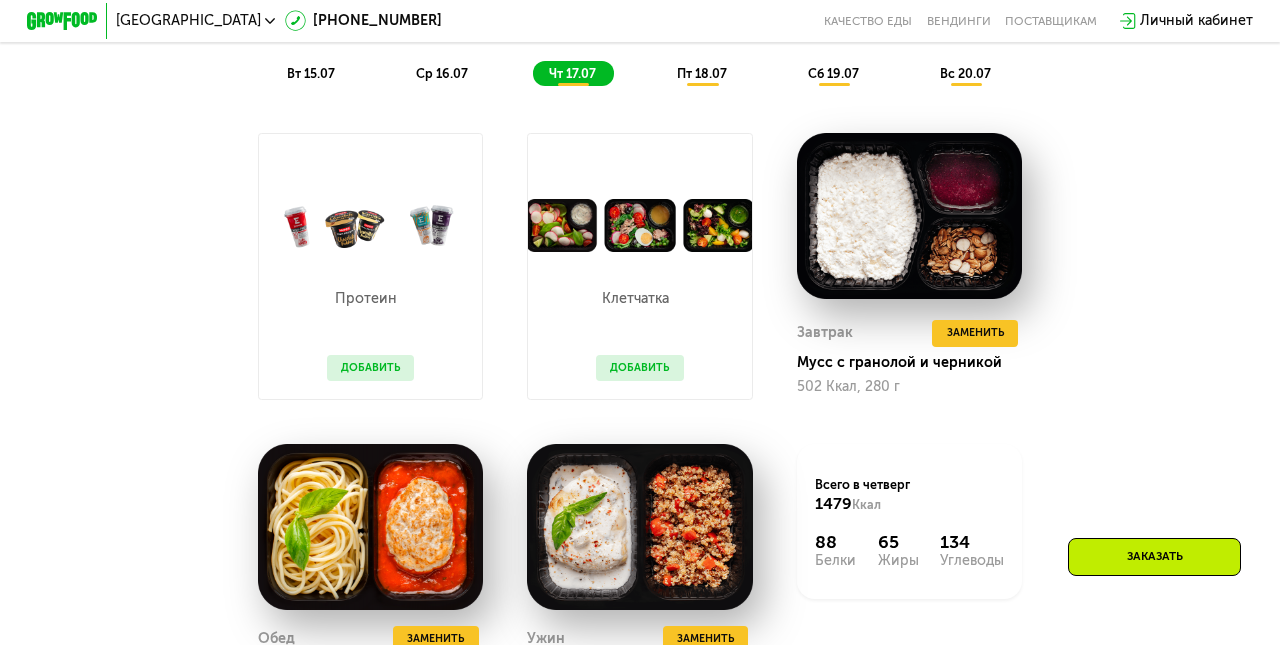scroll, scrollTop: 1278, scrollLeft: 0, axis: vertical 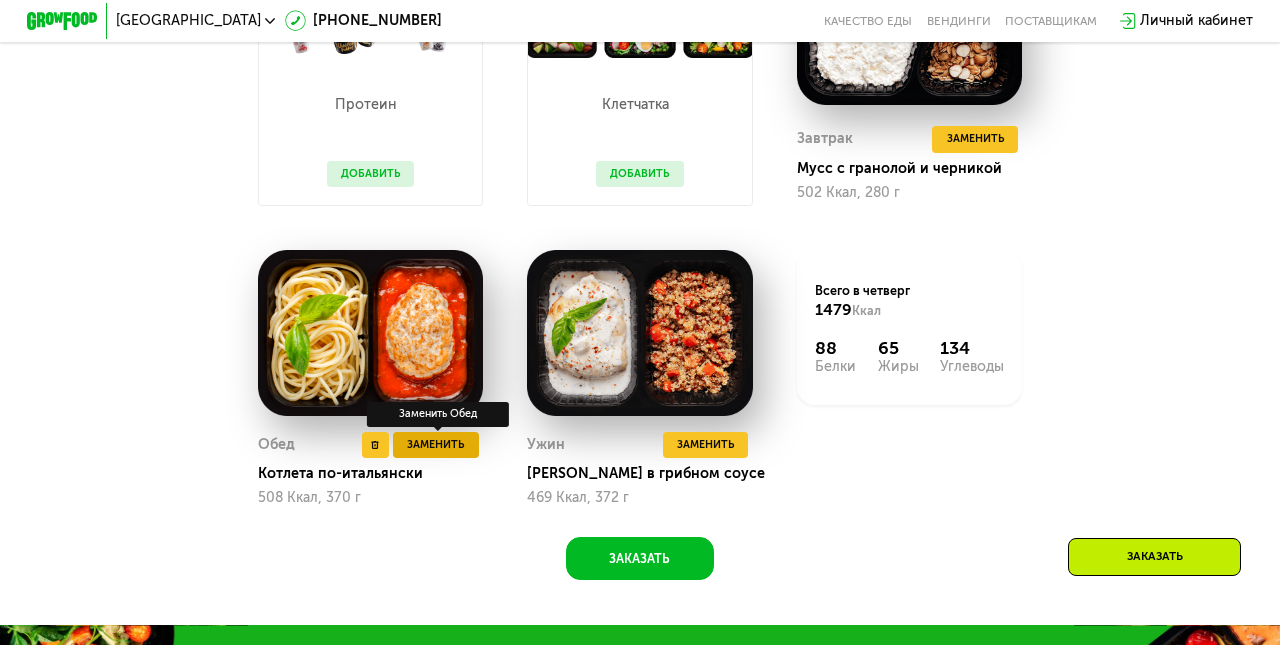 click on "Заменить" at bounding box center [435, 445] 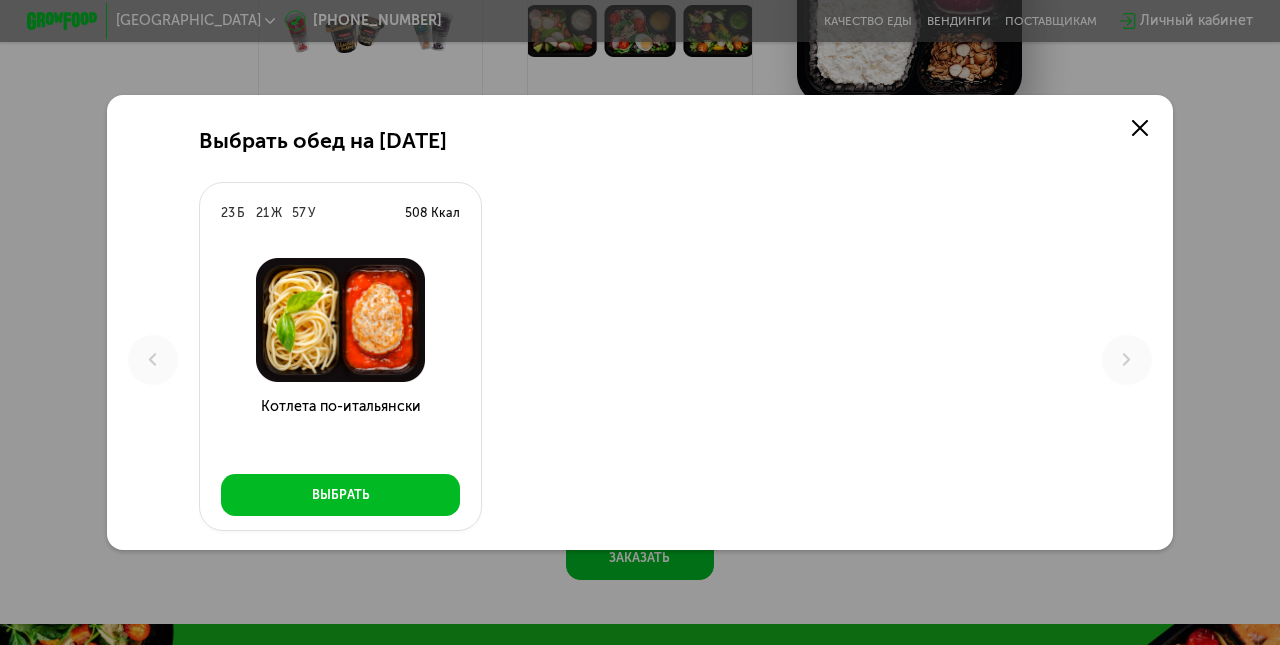 scroll, scrollTop: 0, scrollLeft: 0, axis: both 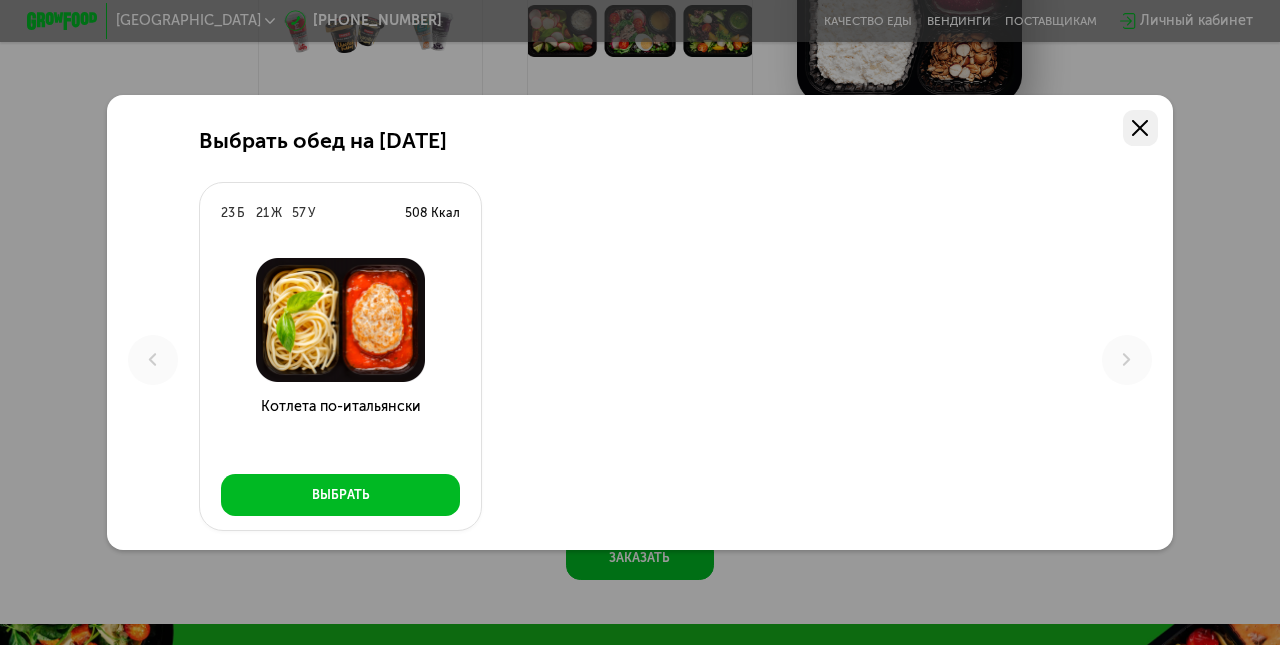 click at bounding box center [1141, 128] 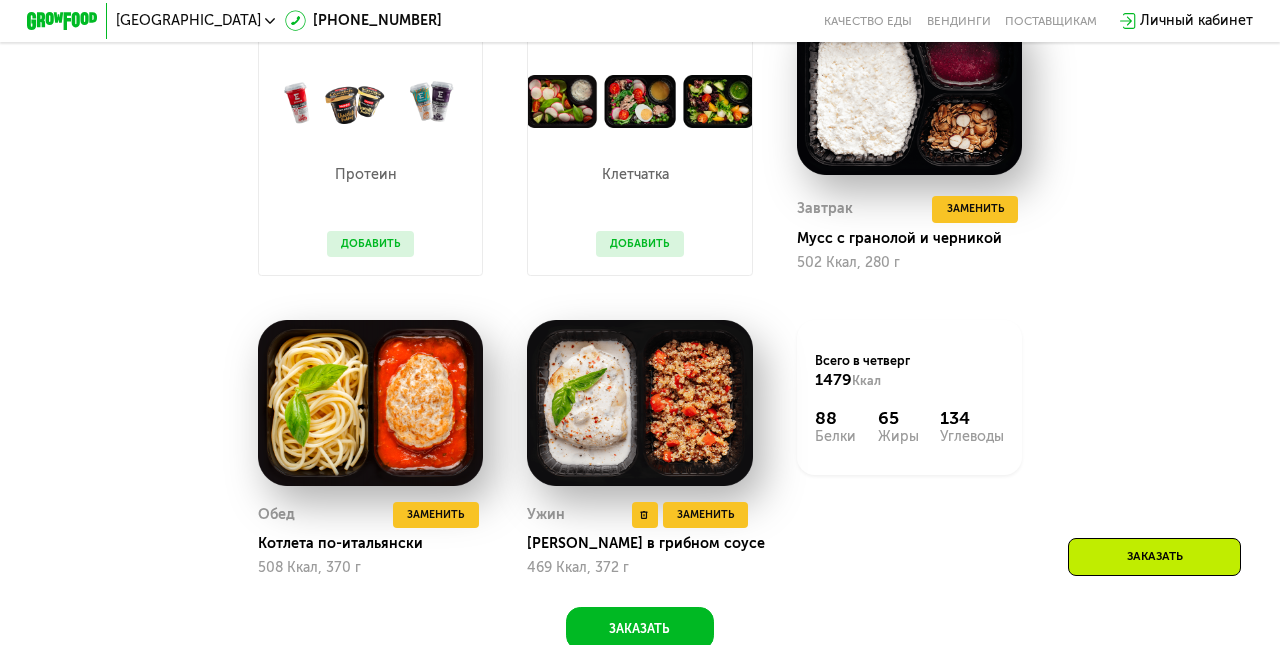 scroll, scrollTop: 1278, scrollLeft: 0, axis: vertical 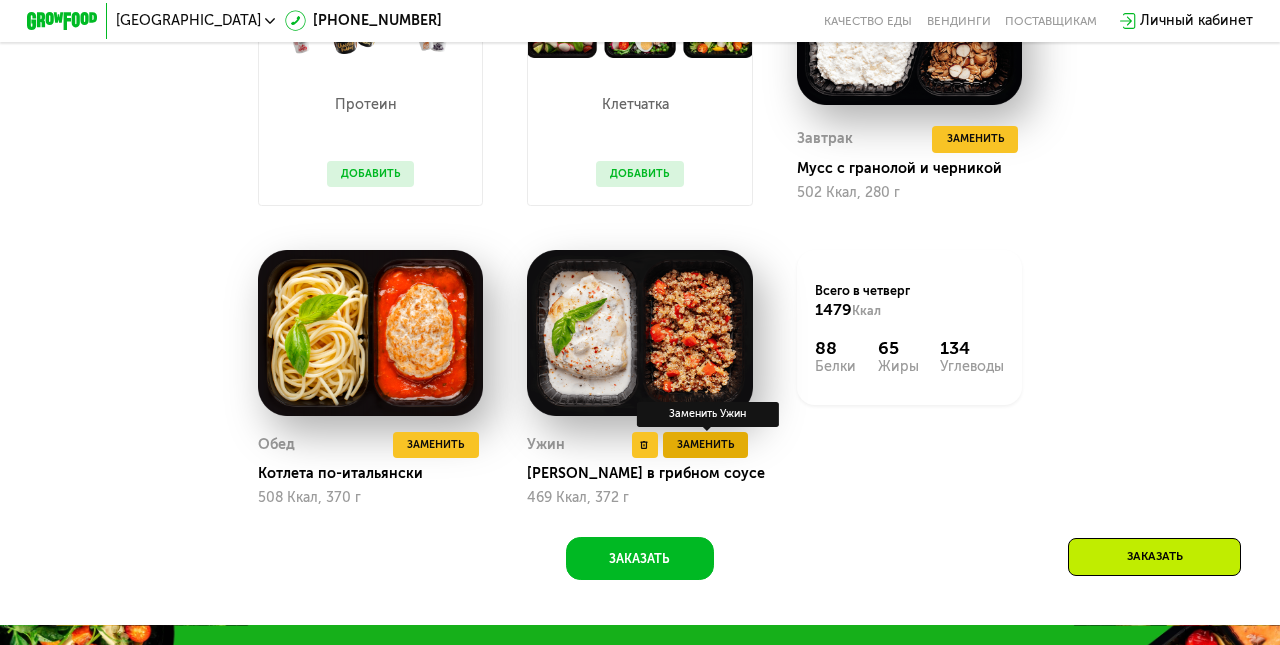 click on "Заменить" at bounding box center (705, 445) 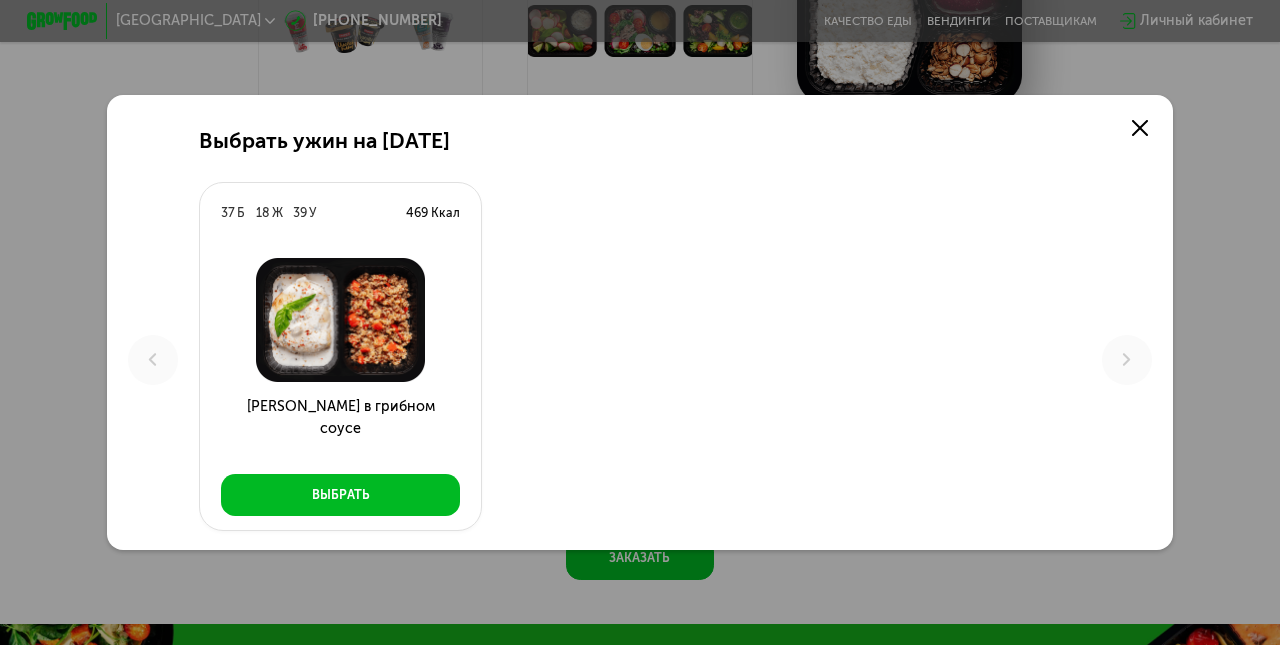 scroll, scrollTop: 0, scrollLeft: 0, axis: both 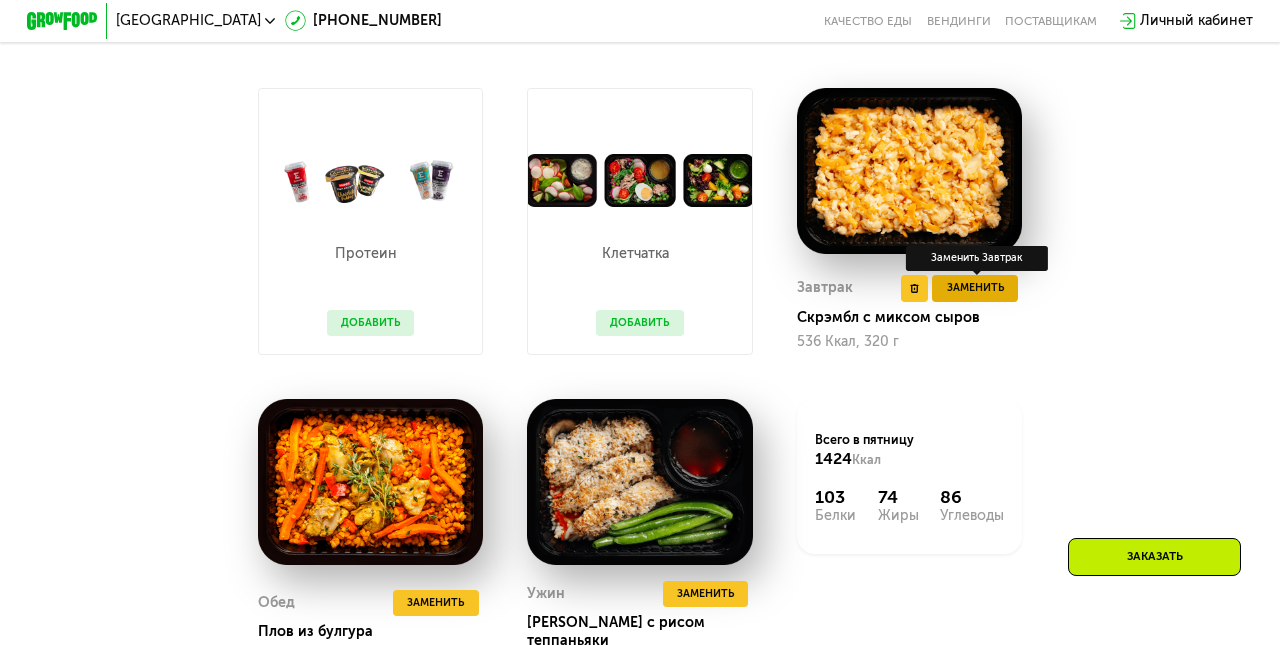 click on "Заменить" at bounding box center [975, 288] 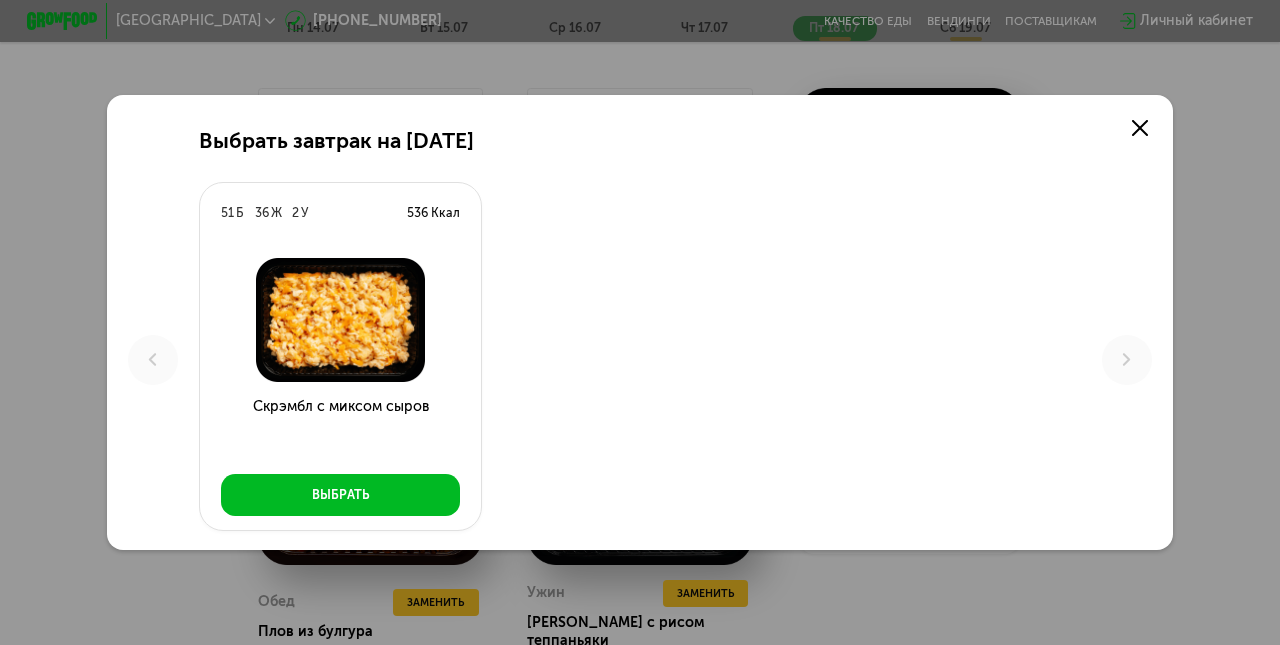 scroll, scrollTop: 0, scrollLeft: 0, axis: both 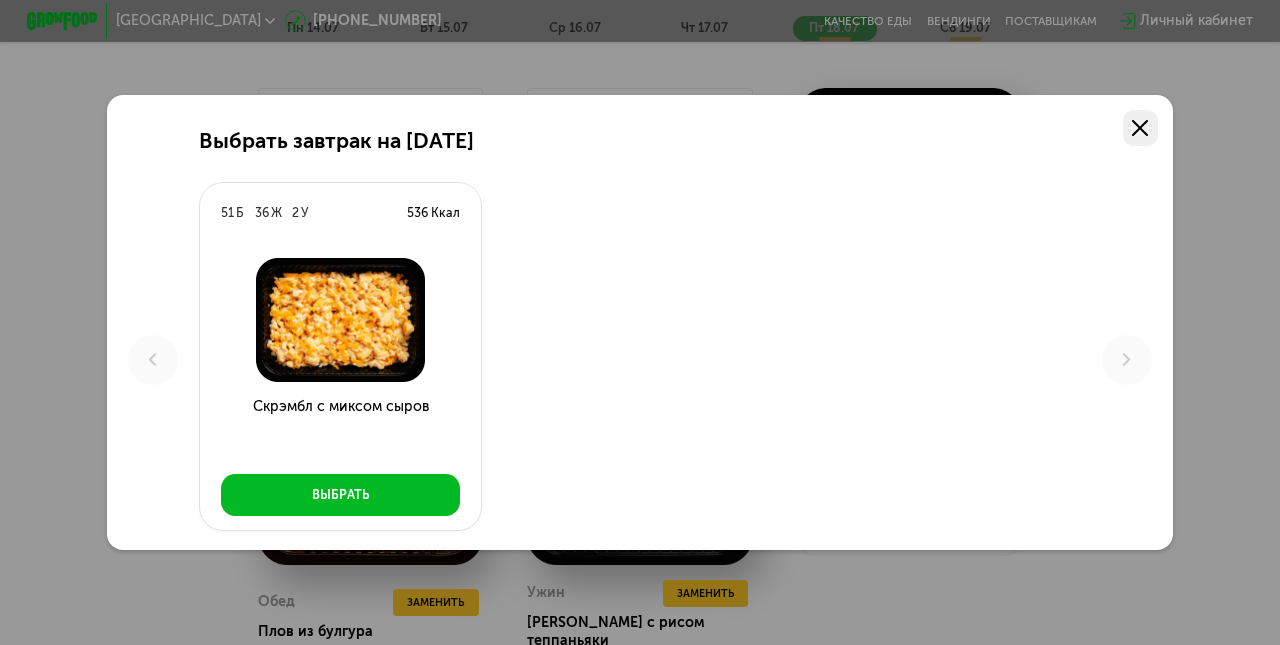 click at bounding box center [1141, 128] 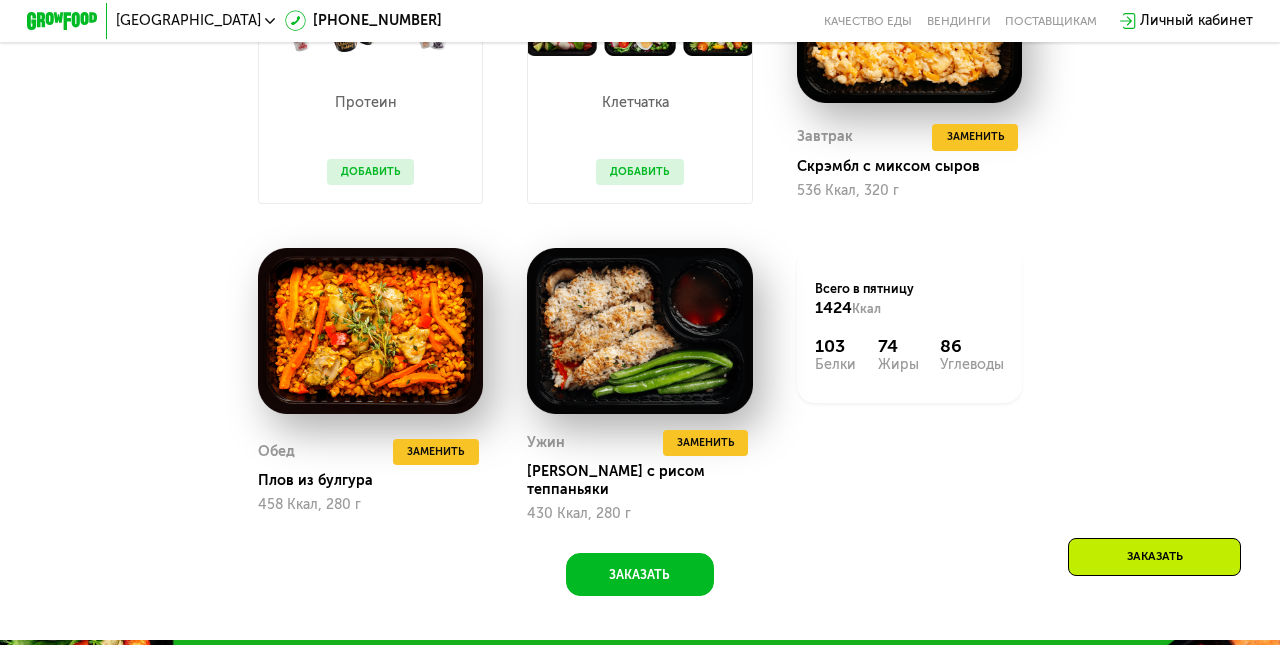 scroll, scrollTop: 1279, scrollLeft: 0, axis: vertical 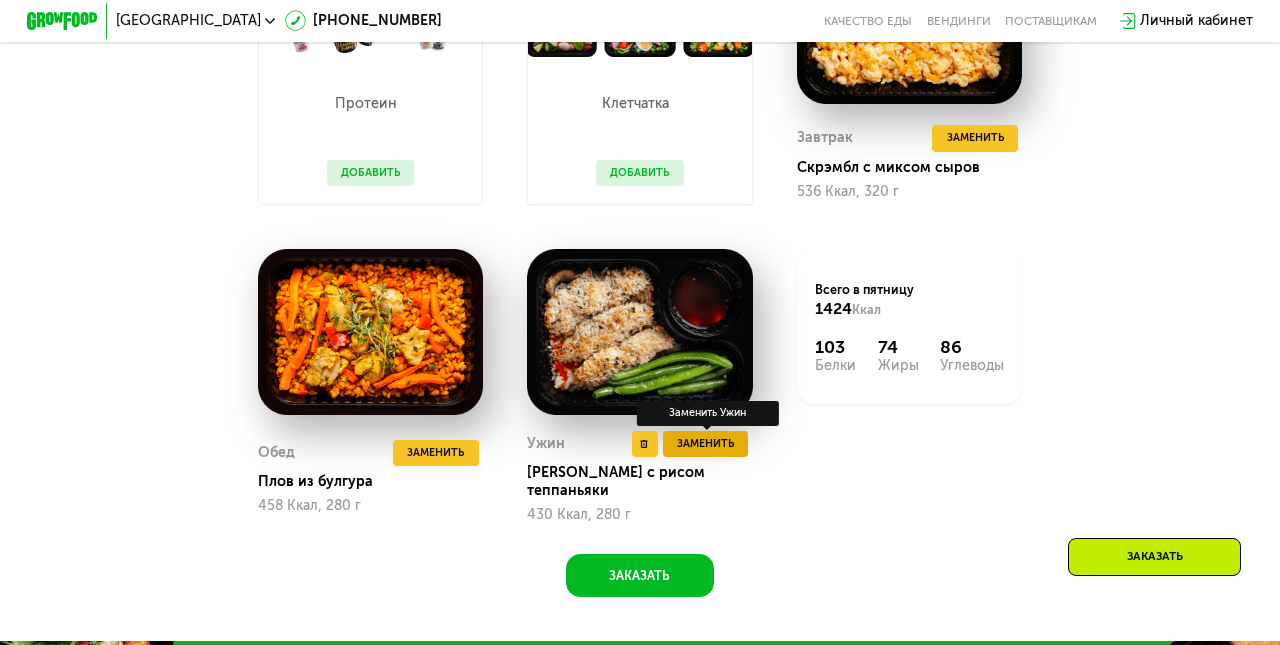 click on "Заменить" at bounding box center [705, 444] 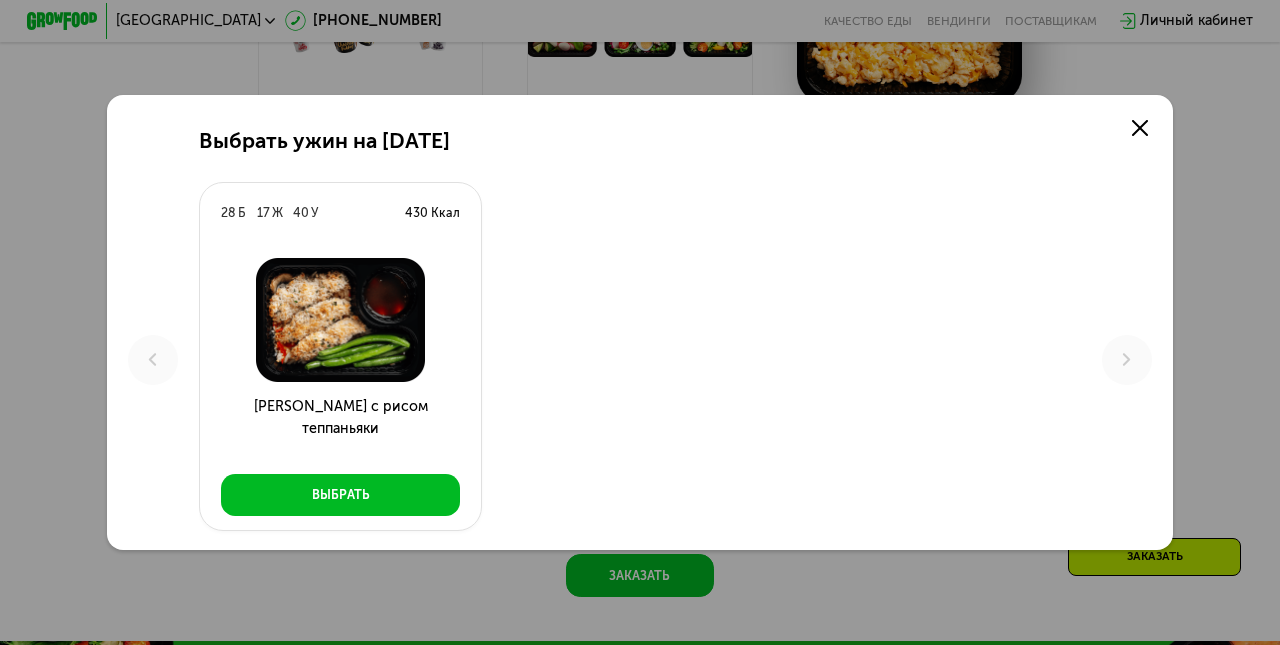 scroll, scrollTop: 0, scrollLeft: 0, axis: both 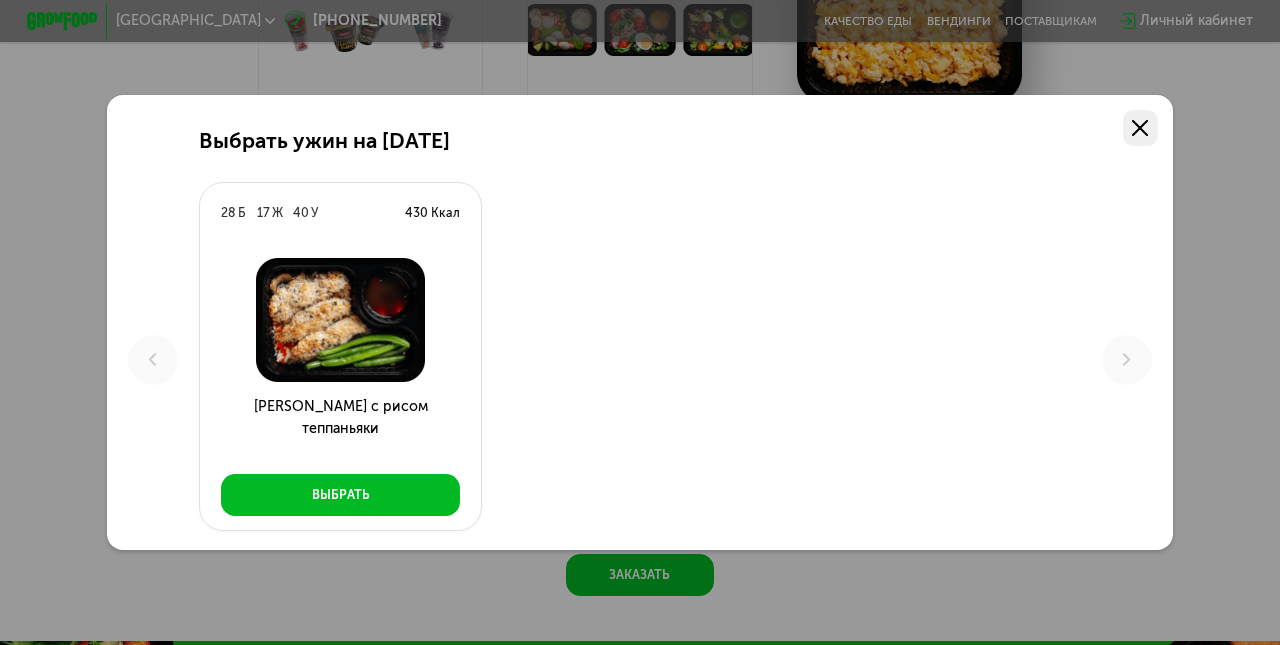 click 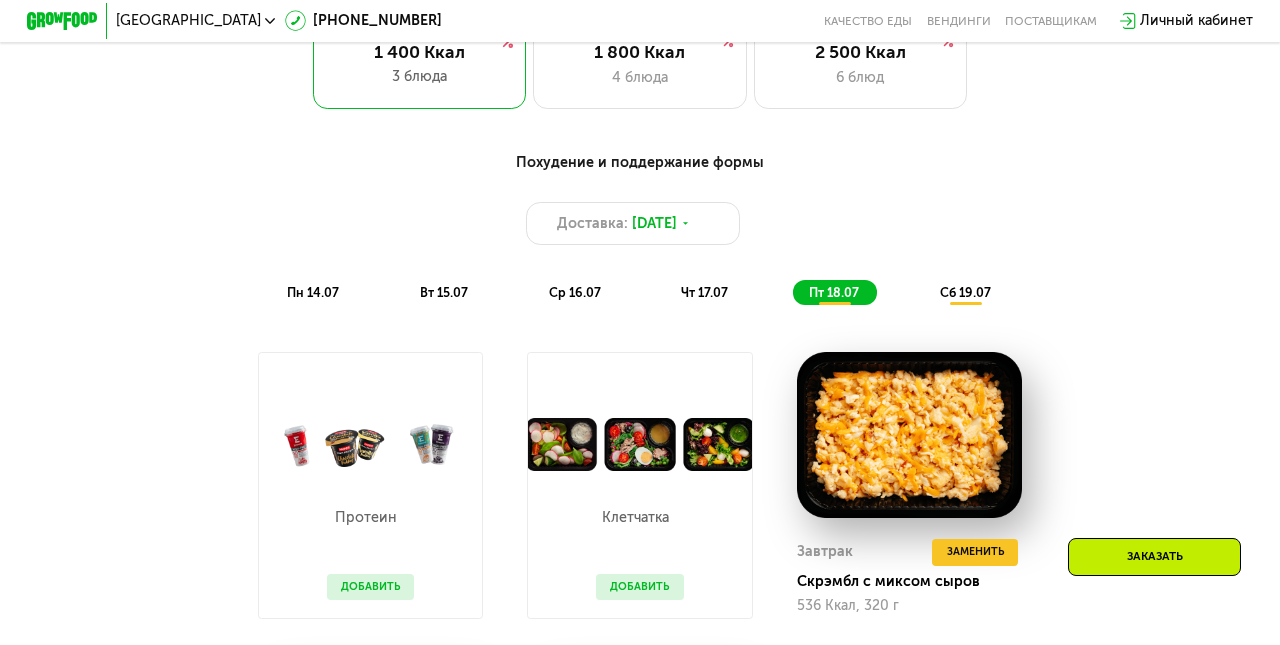 scroll, scrollTop: 864, scrollLeft: 0, axis: vertical 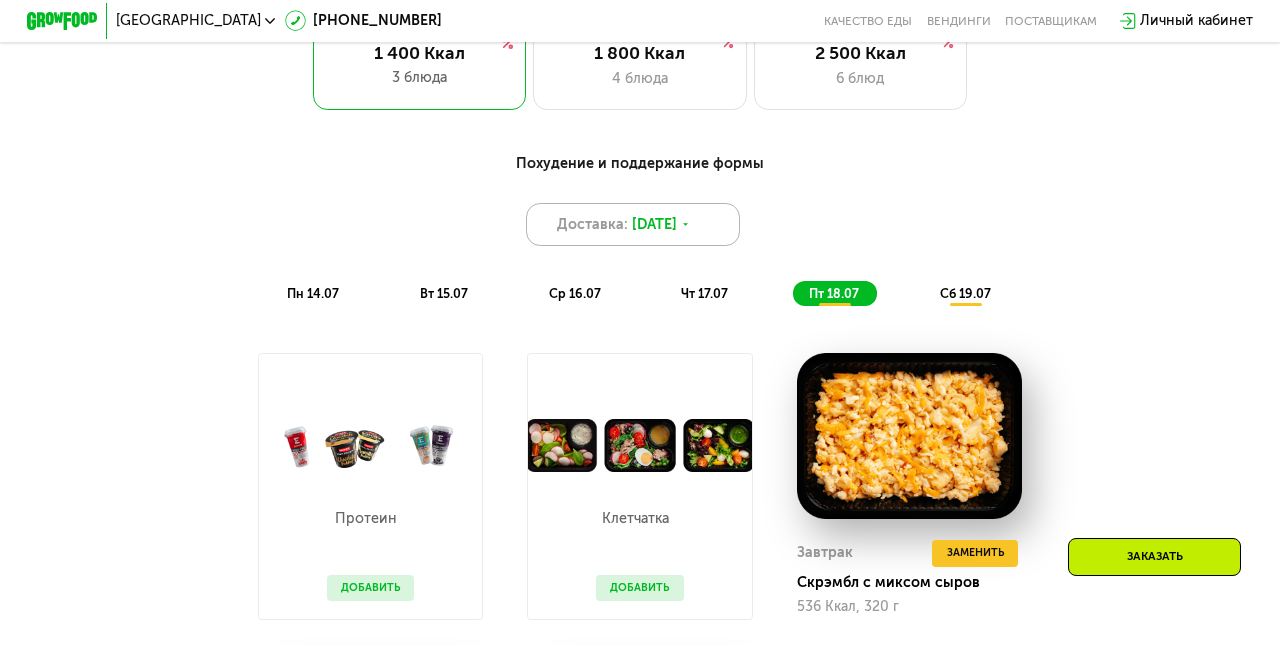 click on "[DATE]" at bounding box center [654, 224] 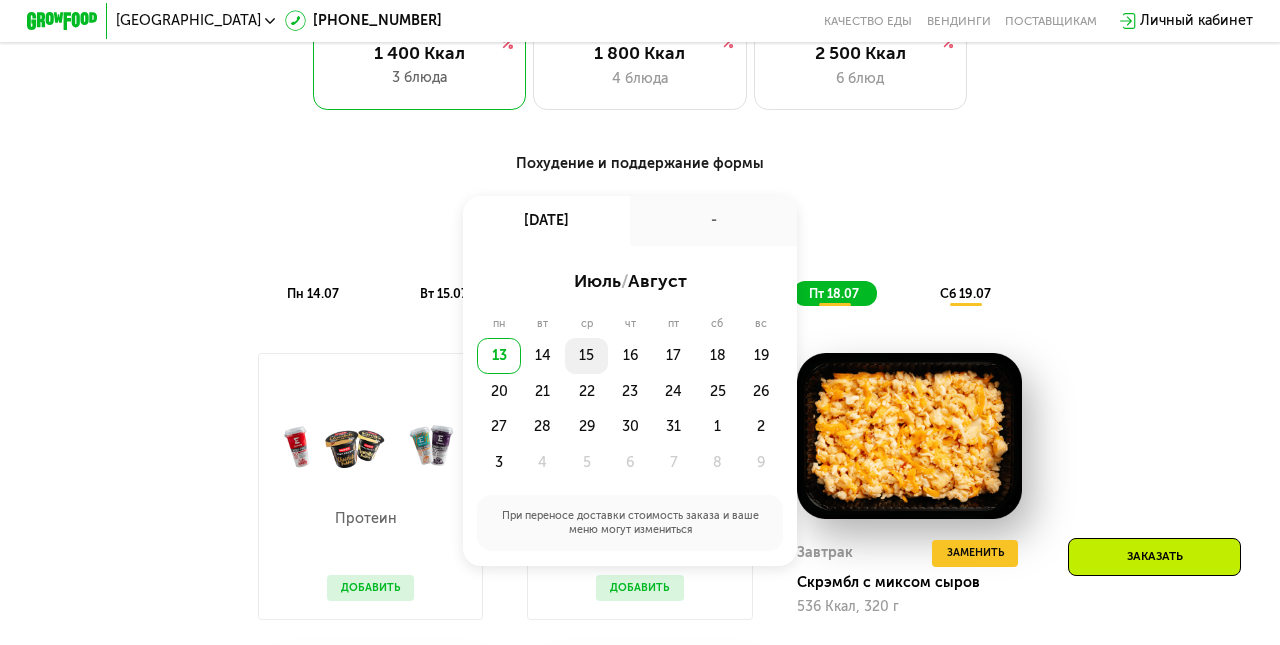 click on "15" 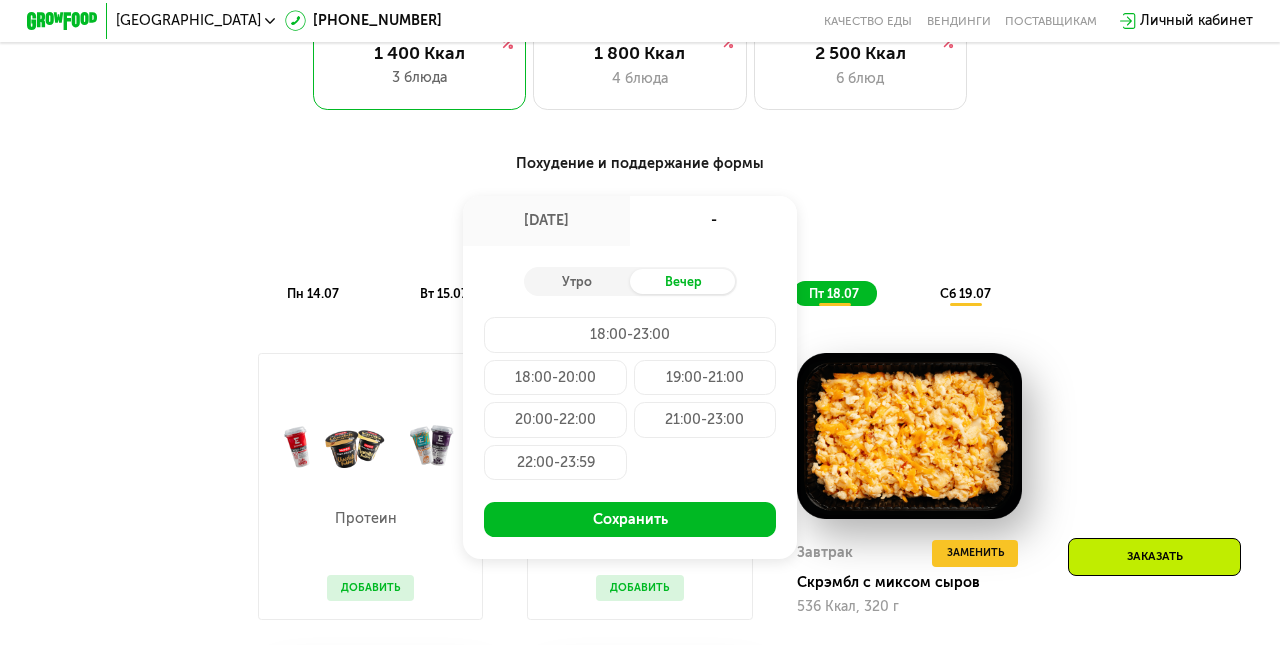 click on "Похудение и поддержание формы Доставка: 15 июл, вт 15 июл, вт -  Утро  Вечер 18:00-23:00 18:00-20:00 19:00-21:00 20:00-22:00 21:00-23:00 22:00-23:59 Сохранить пн 14.07 вт 15.07 ср 16.07 чт 17.07 пт 18.07 сб 19.07" at bounding box center (640, 230) 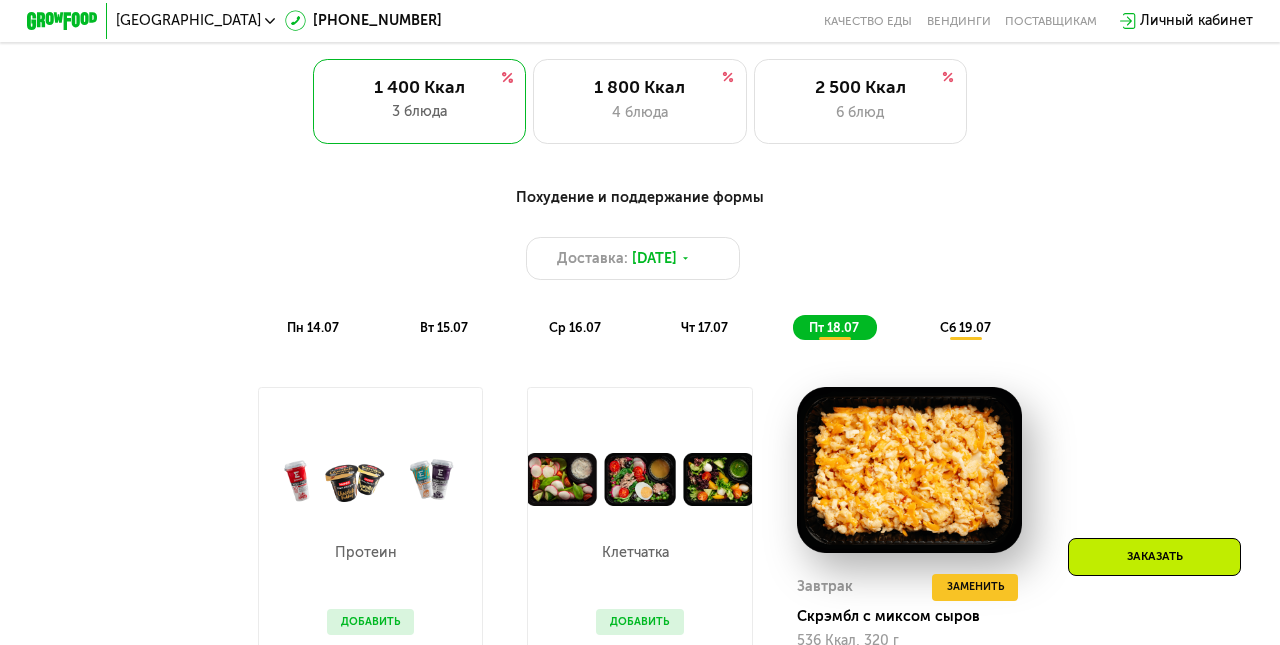 scroll, scrollTop: 738, scrollLeft: 0, axis: vertical 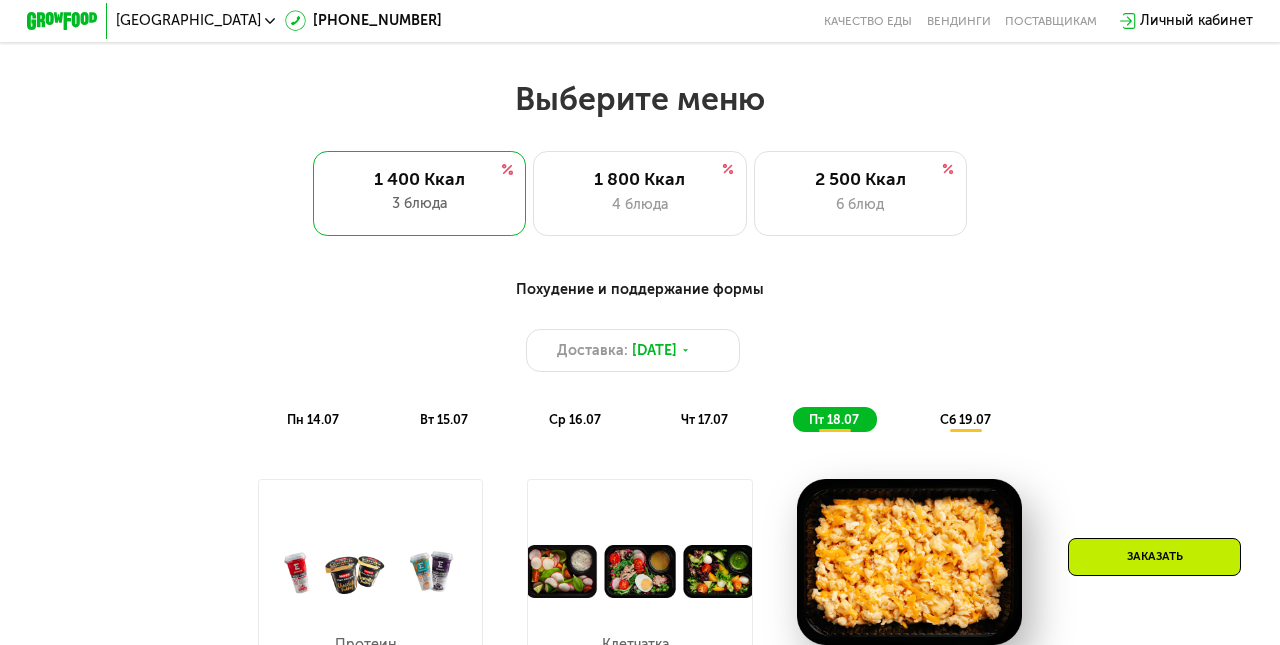 click on "Личный кабинет" at bounding box center (1196, 20) 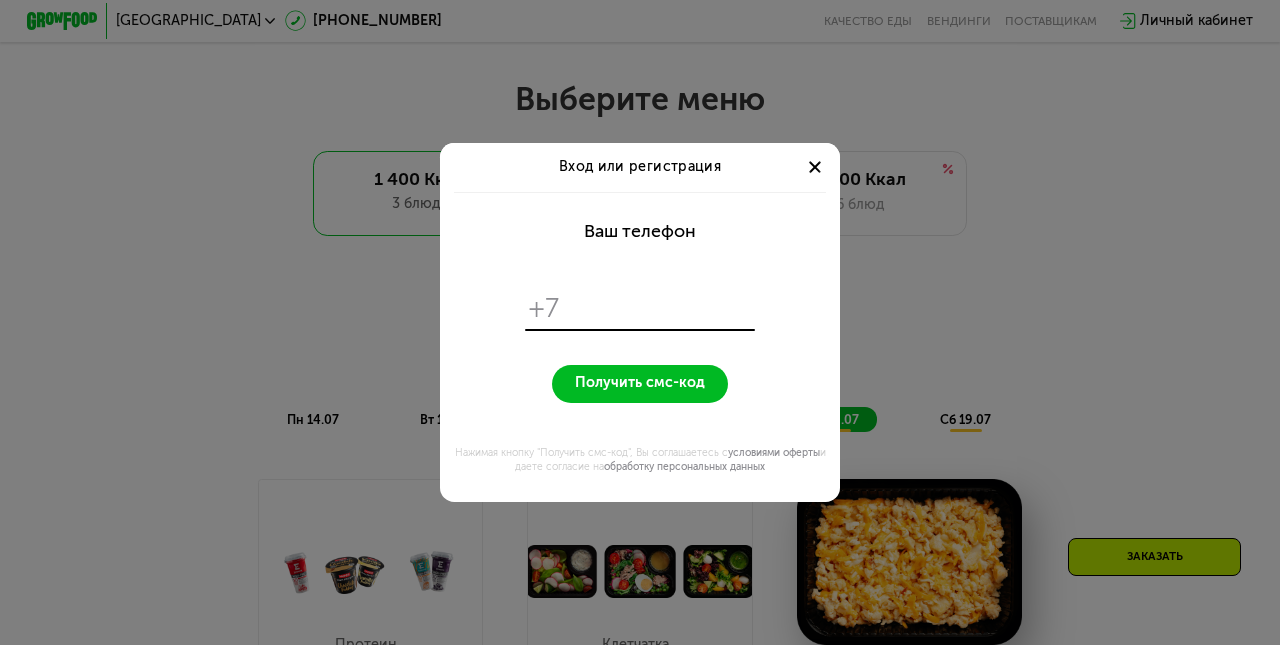 scroll, scrollTop: 0, scrollLeft: 0, axis: both 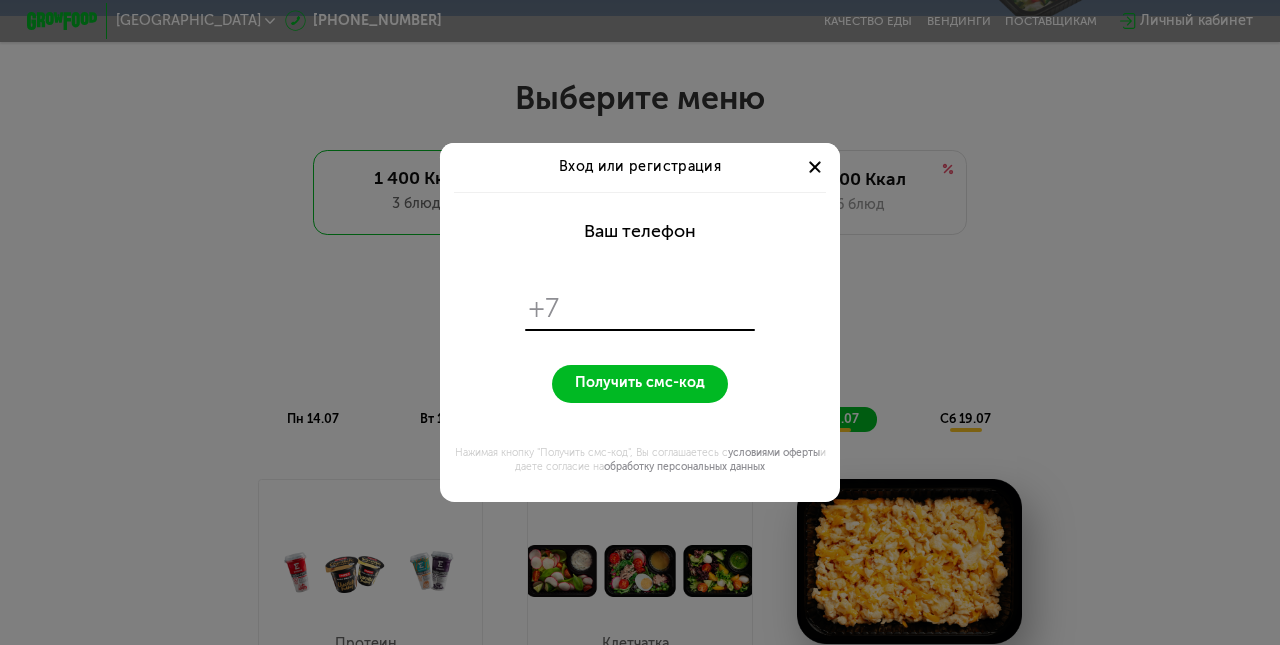 click at bounding box center (814, 167) 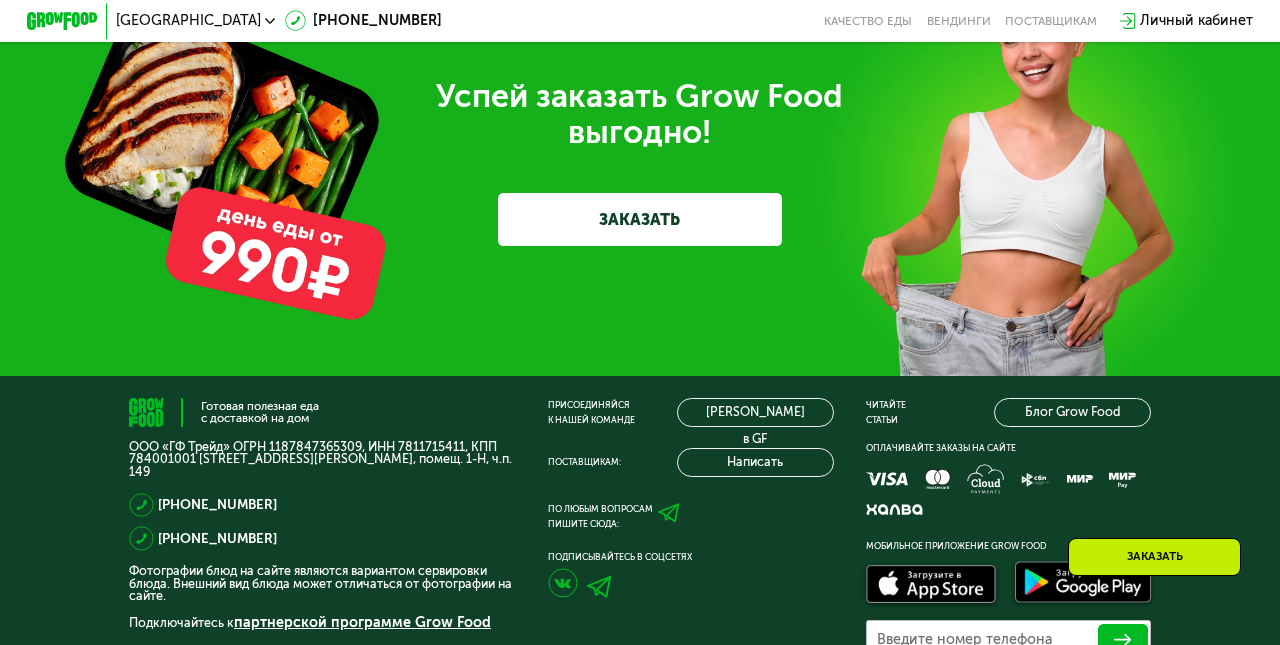 scroll, scrollTop: 5378, scrollLeft: 0, axis: vertical 